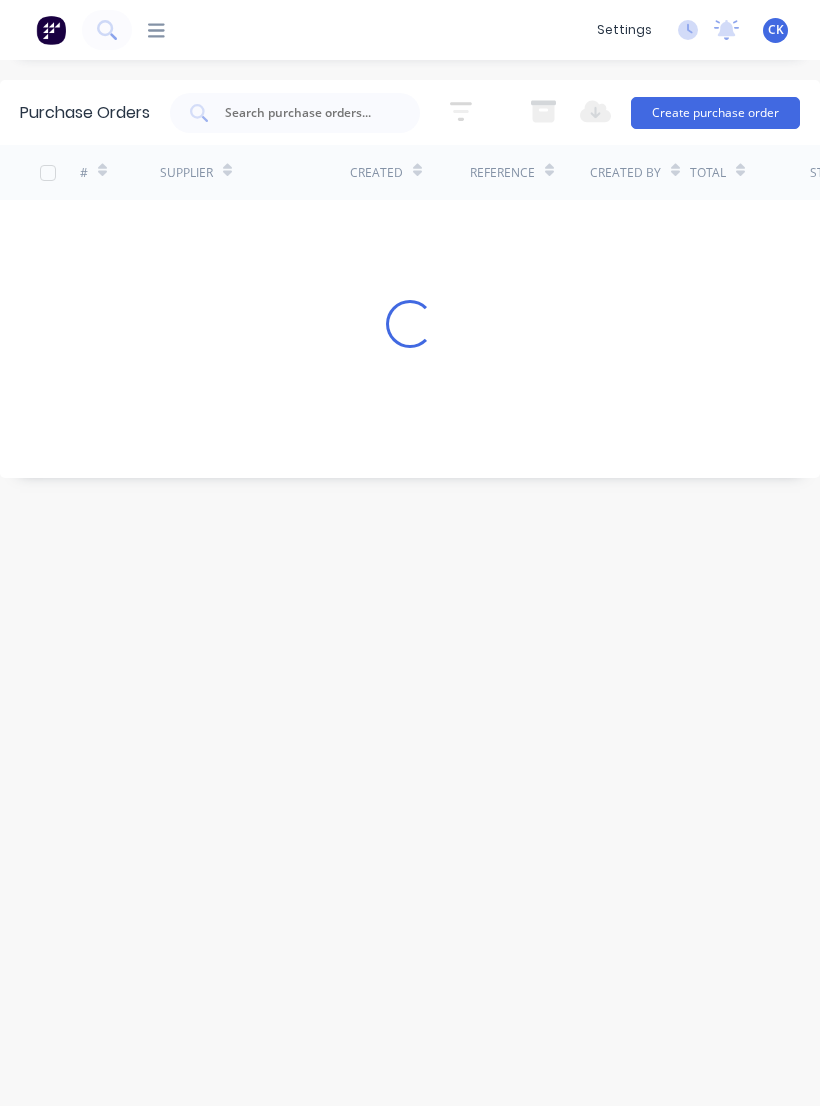 scroll, scrollTop: 0, scrollLeft: 0, axis: both 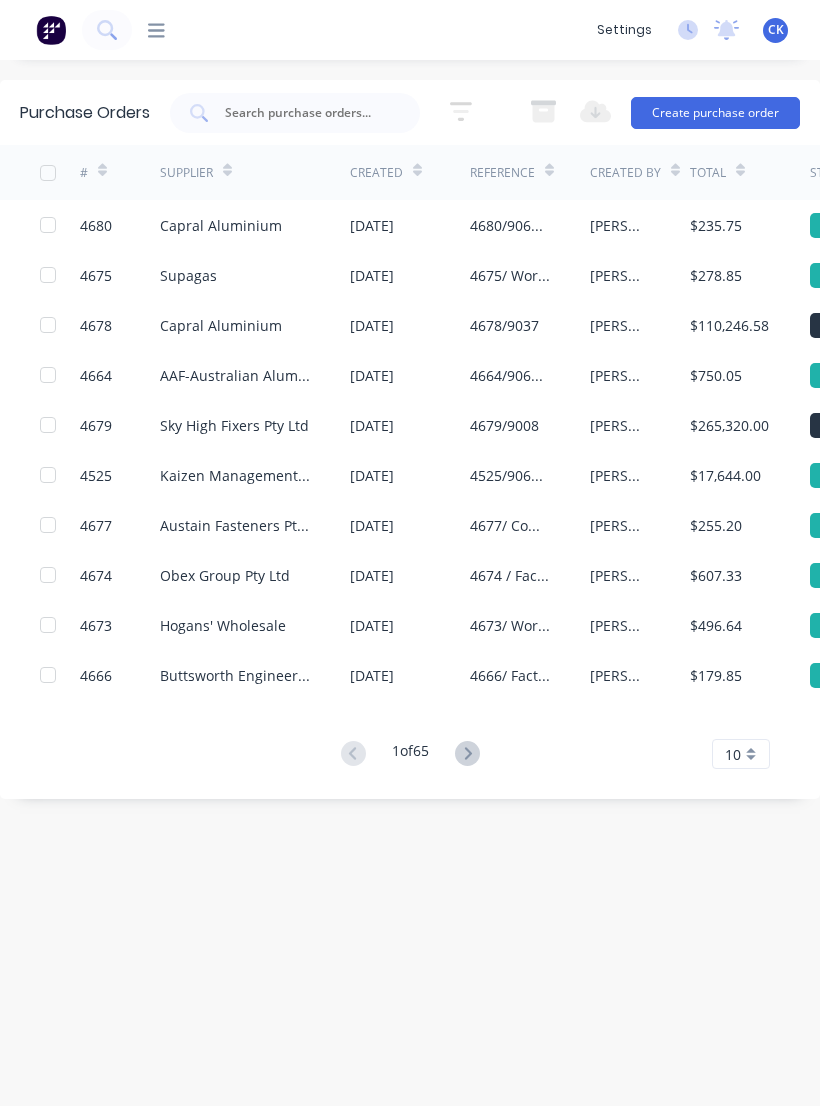 click at bounding box center (306, 113) 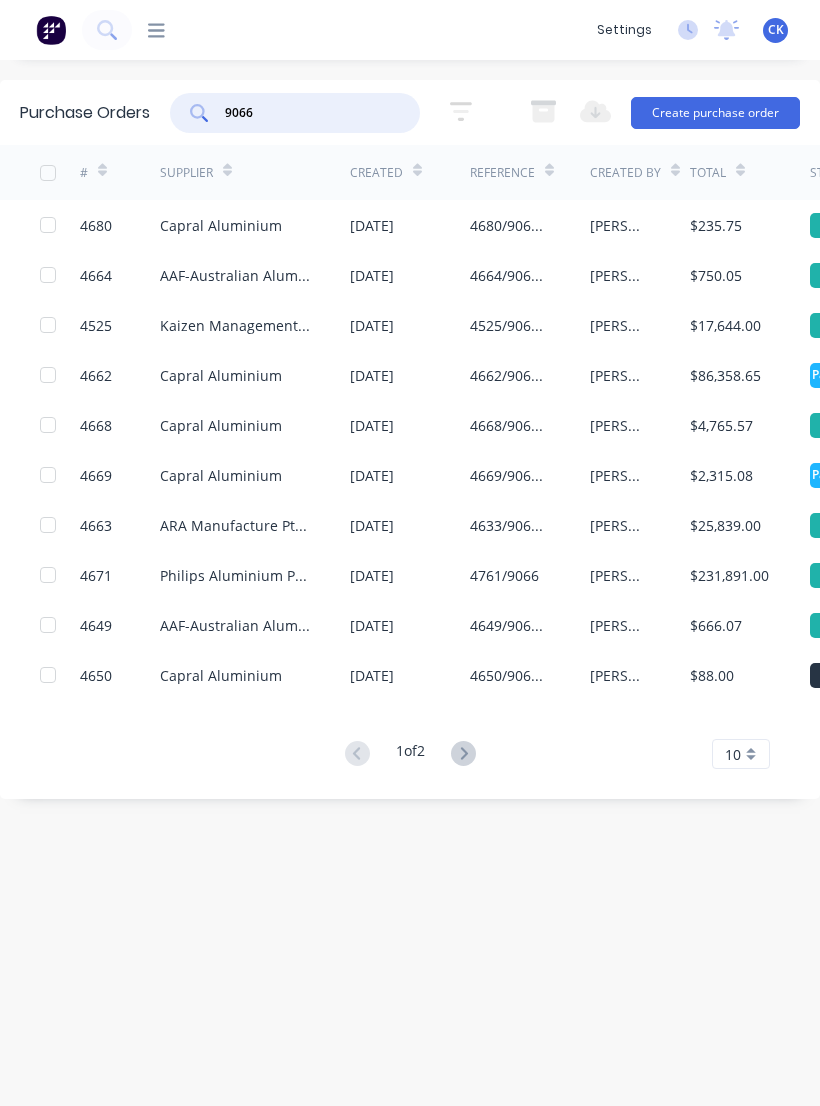 type on "9066" 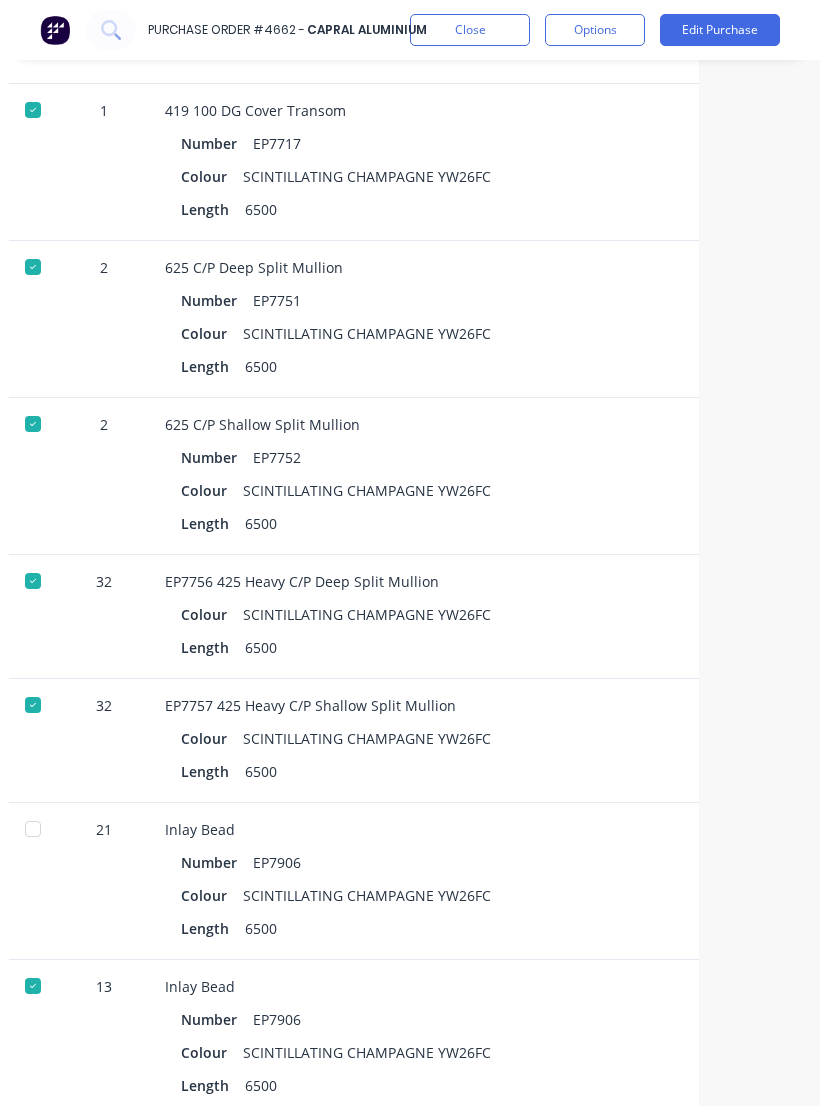 scroll, scrollTop: 9332, scrollLeft: 105, axis: both 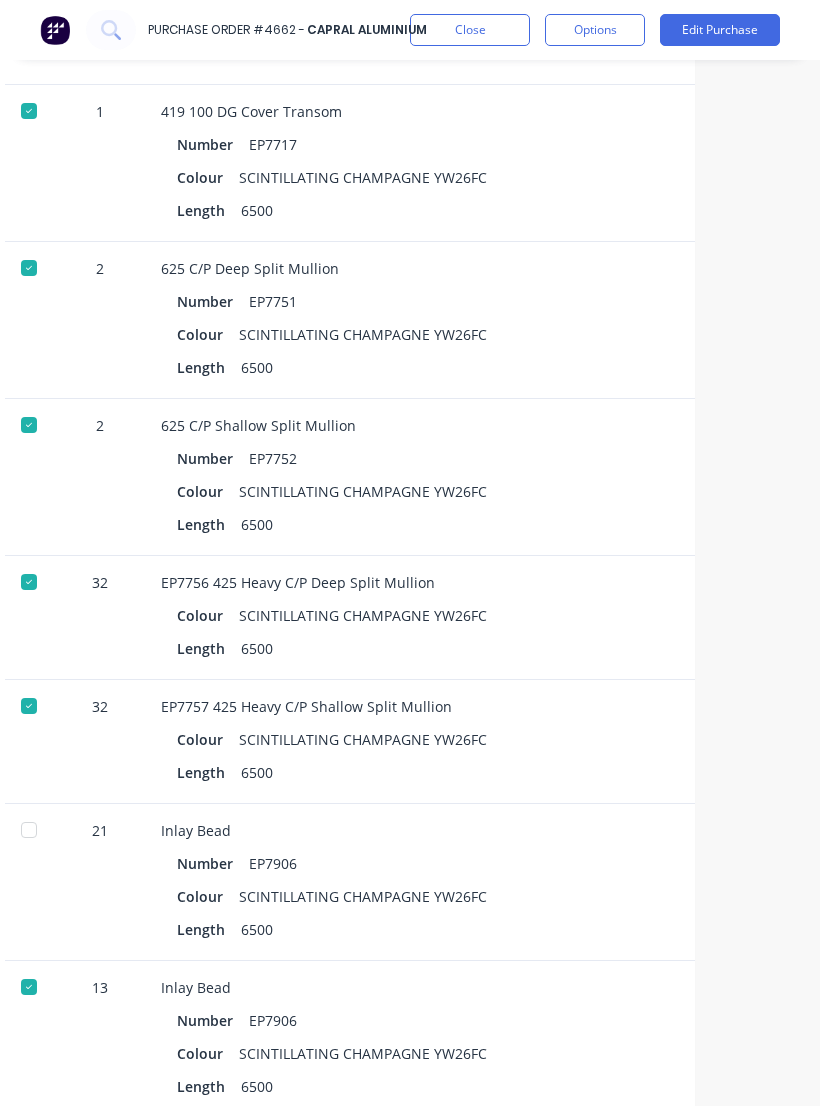 click on "EP7757 425 Heavy C/P Shallow Split Mullion Colour SCINTILLATING CHAMPAGNE YW26FC Length 6500" at bounding box center [595, 742] 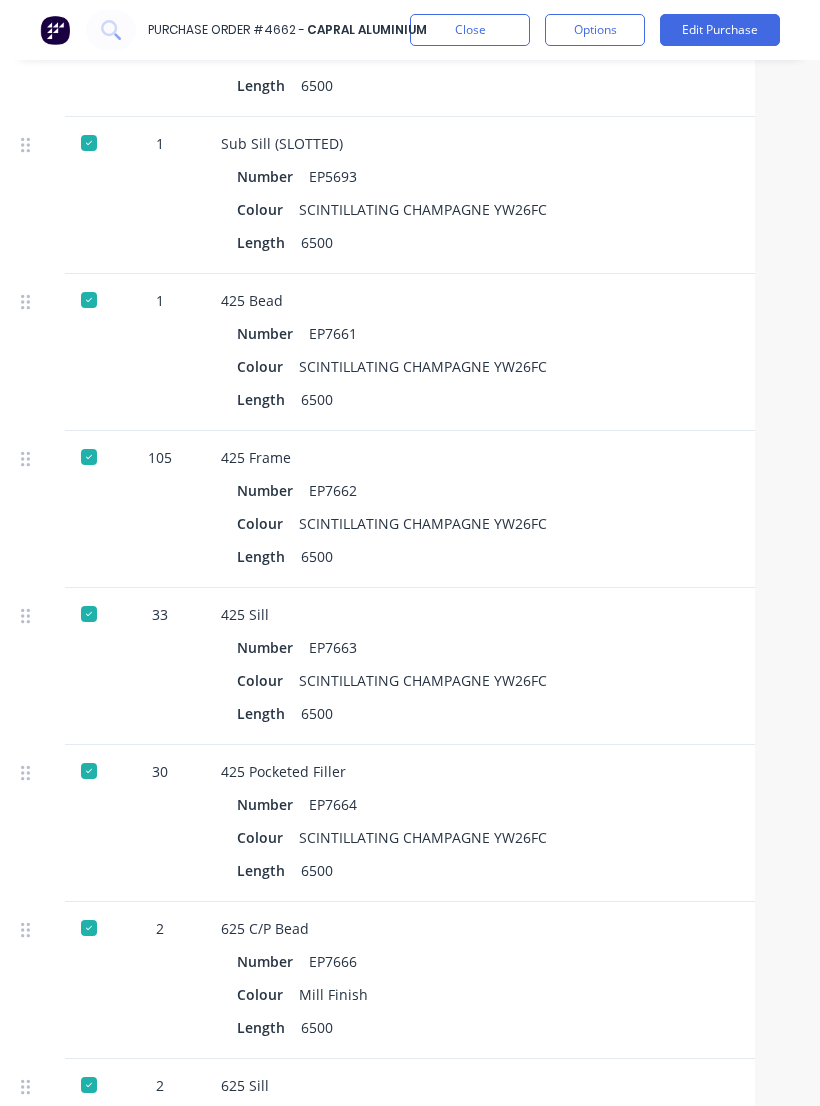 scroll, scrollTop: 7453, scrollLeft: 45, axis: both 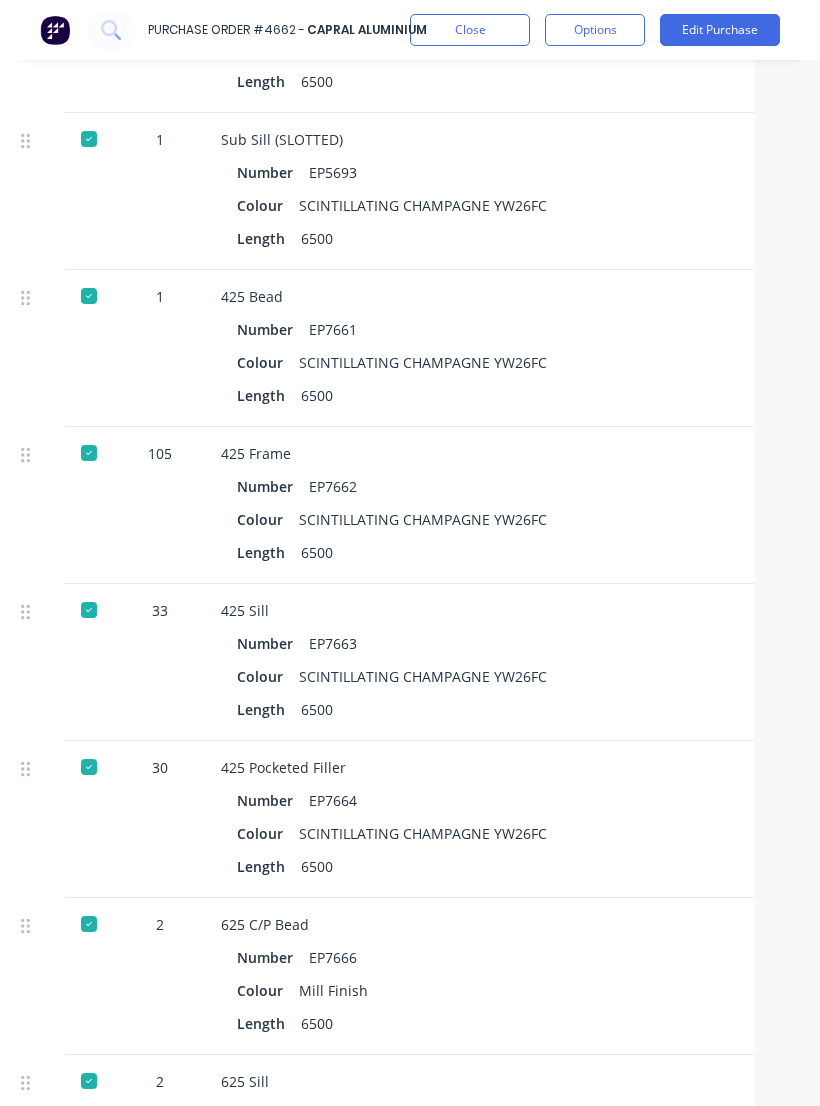 click on "Close" at bounding box center [470, 30] 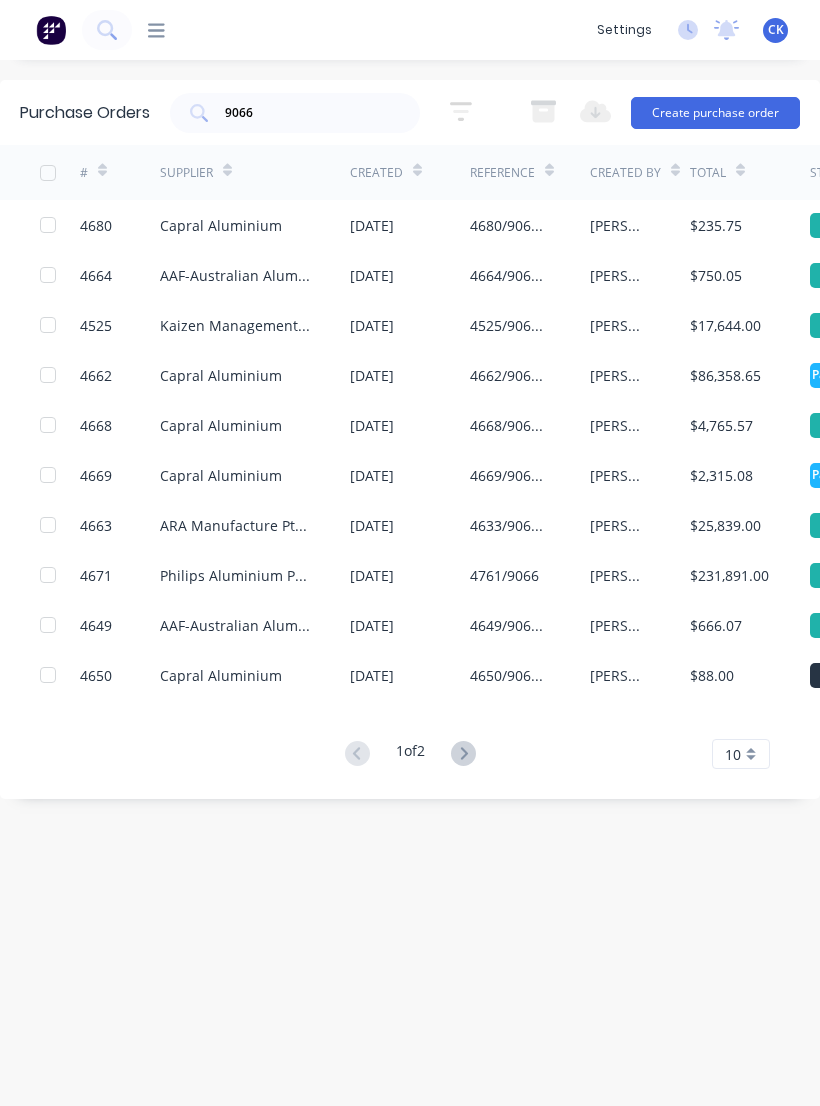 click on "9066" at bounding box center (306, 113) 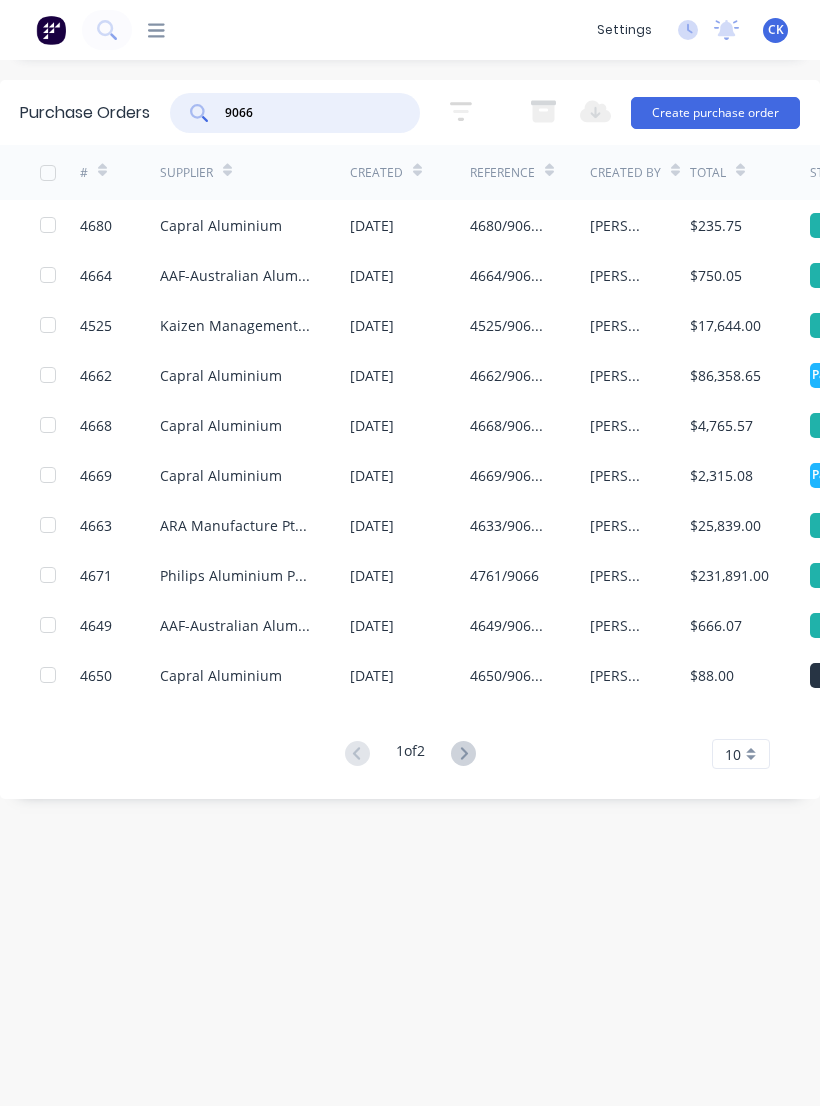 scroll, scrollTop: 0, scrollLeft: 0, axis: both 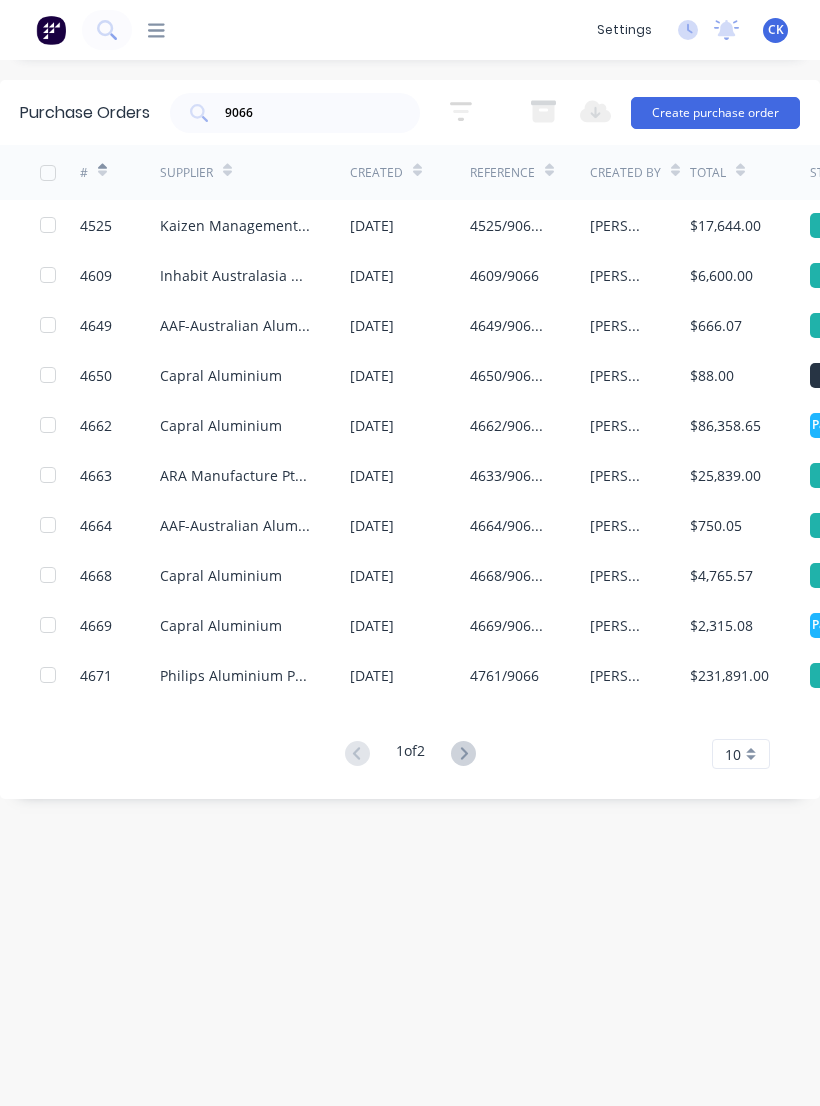 click on "$88.00" at bounding box center [712, 375] 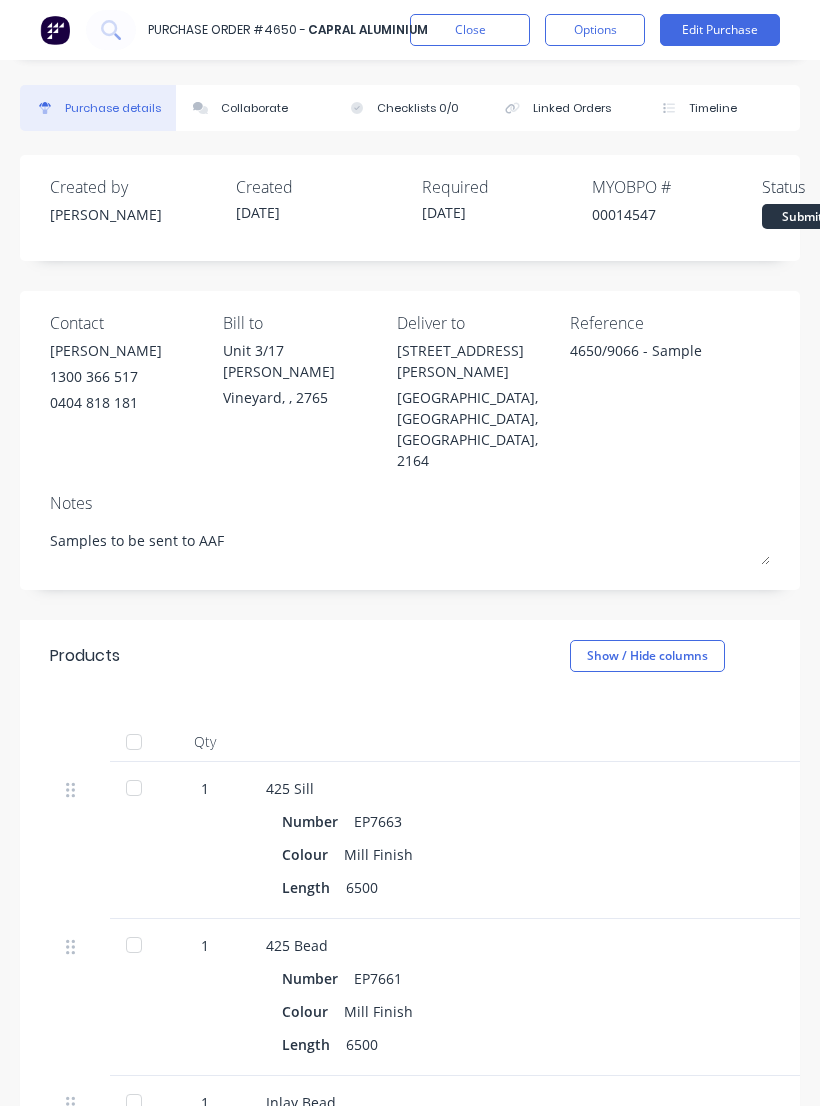 scroll, scrollTop: -2, scrollLeft: 0, axis: vertical 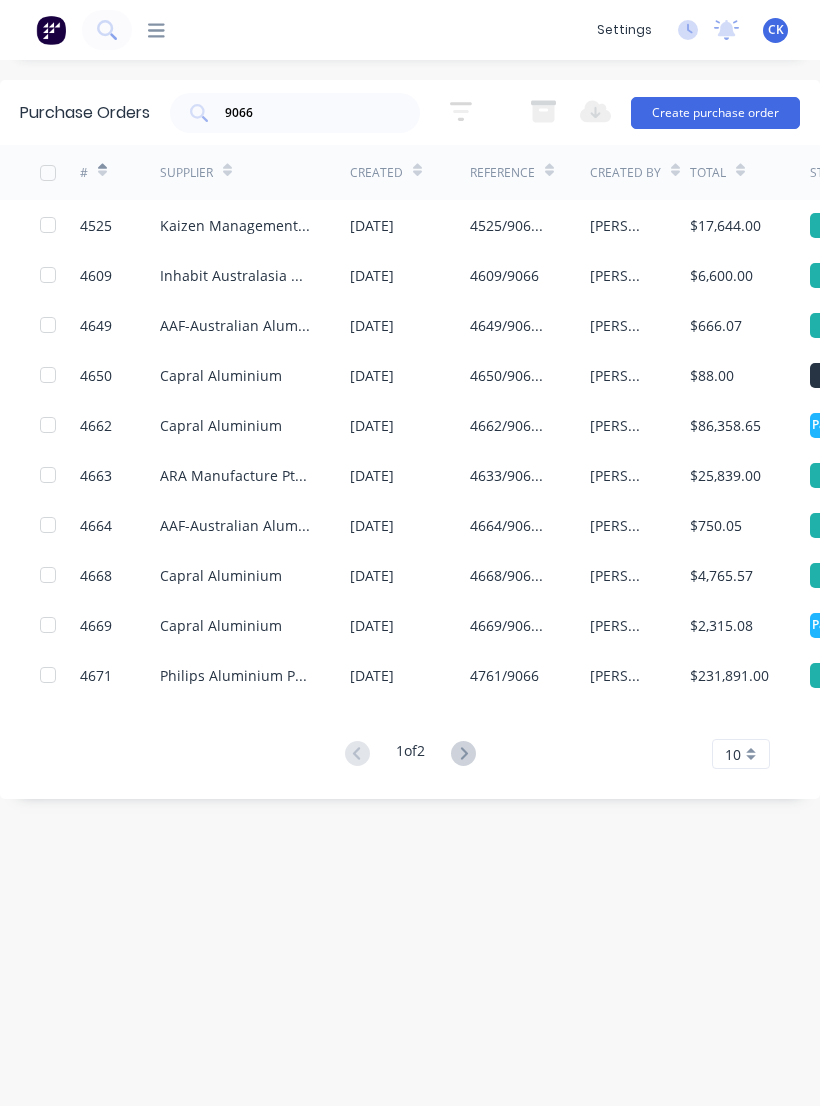 click on "[PERSON_NAME]" at bounding box center [640, 575] 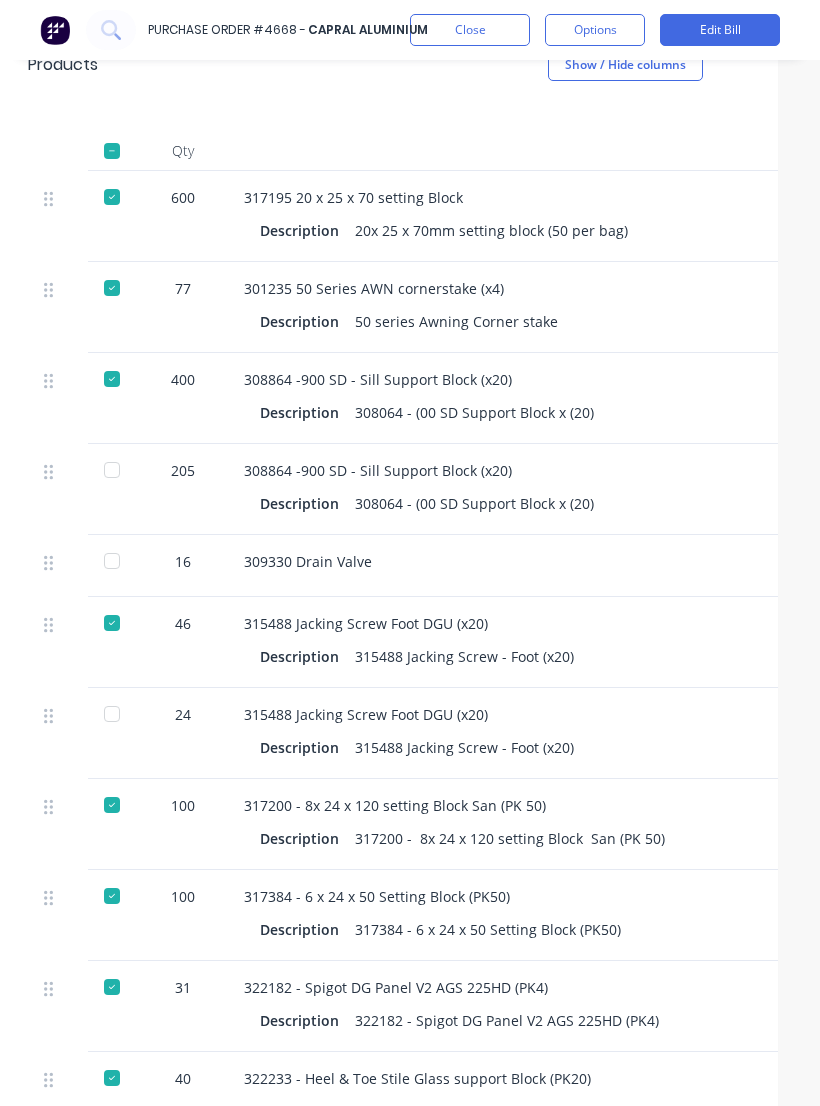 scroll, scrollTop: 530, scrollLeft: 22, axis: both 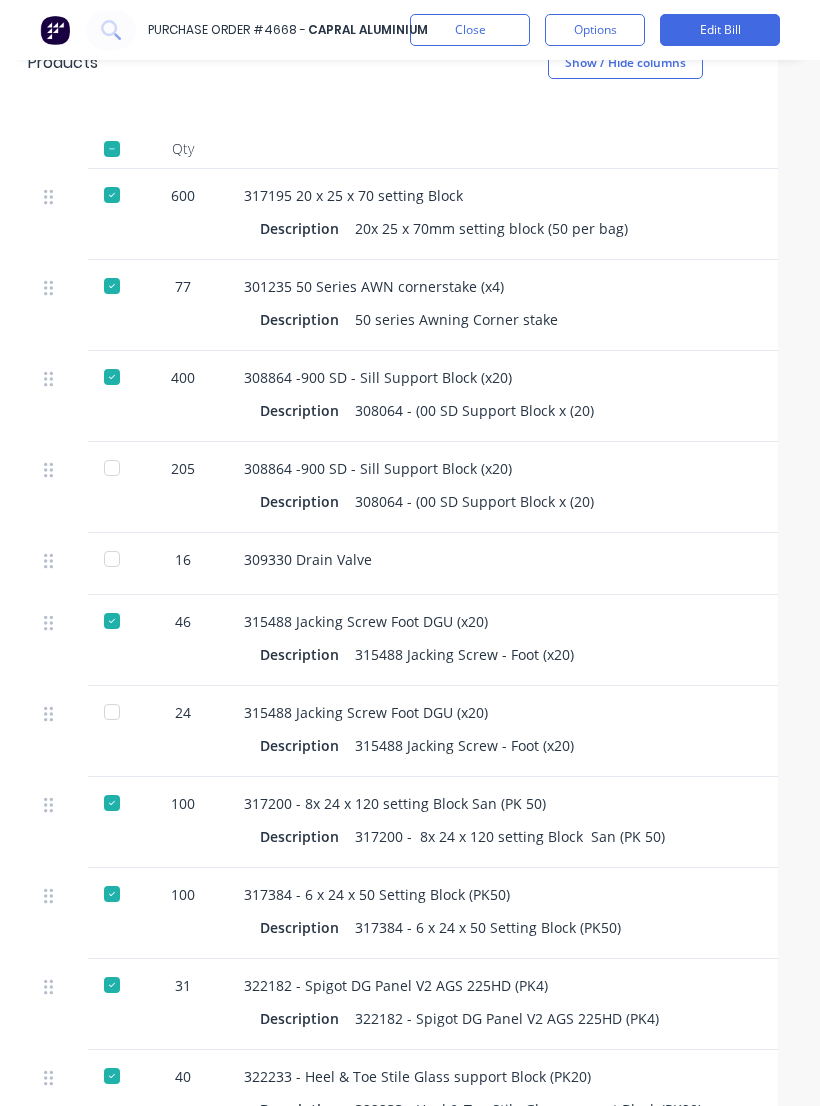 click on "Close" at bounding box center (470, 30) 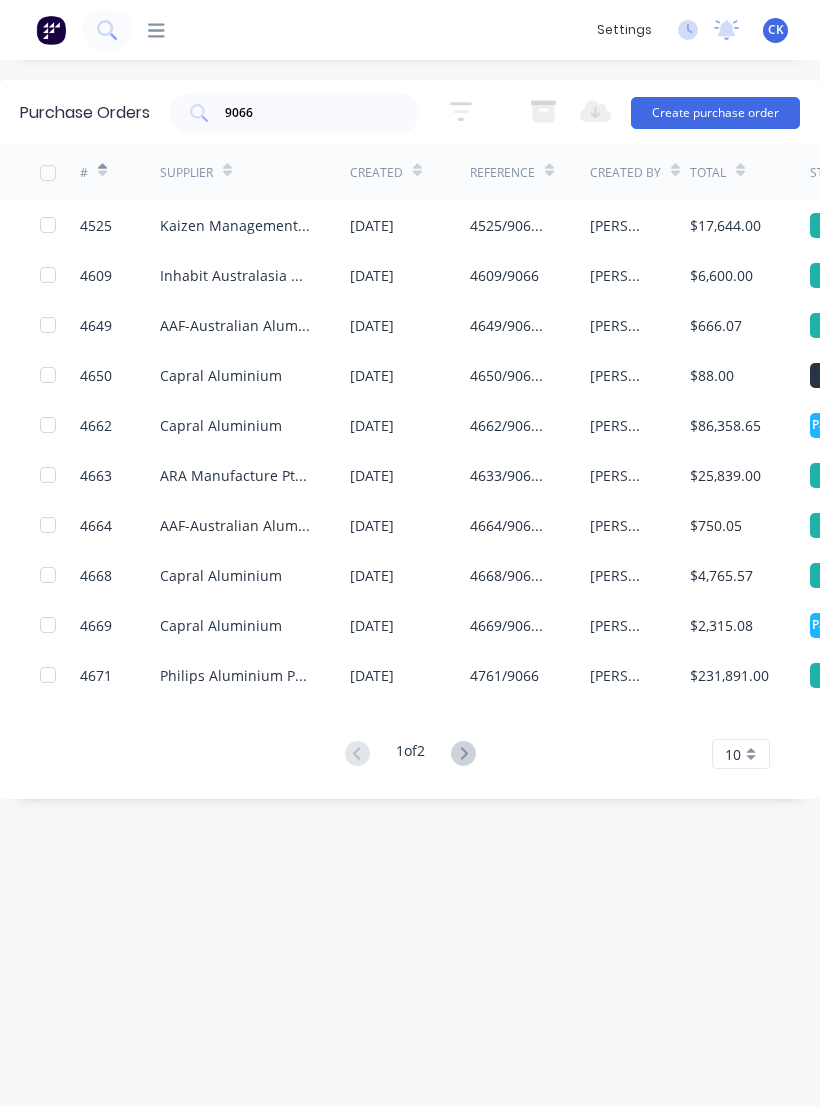 click on "$2,315.08" at bounding box center (750, 625) 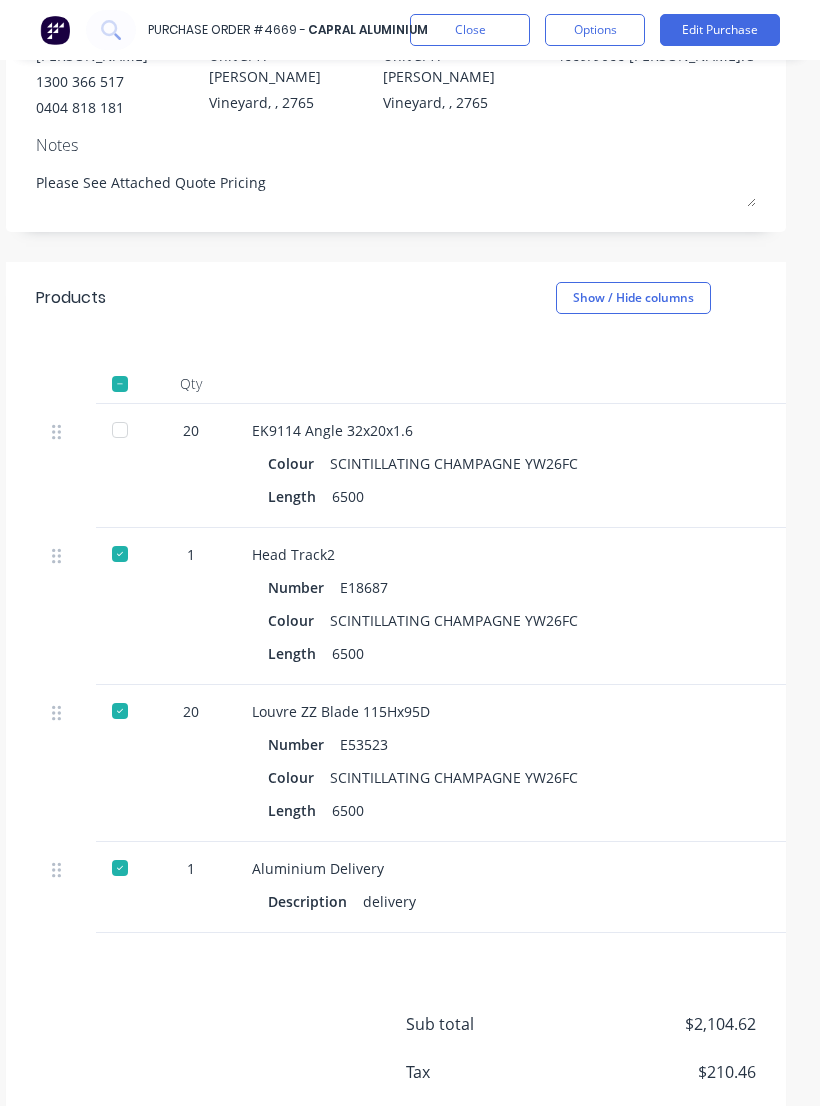 scroll, scrollTop: 294, scrollLeft: 13, axis: both 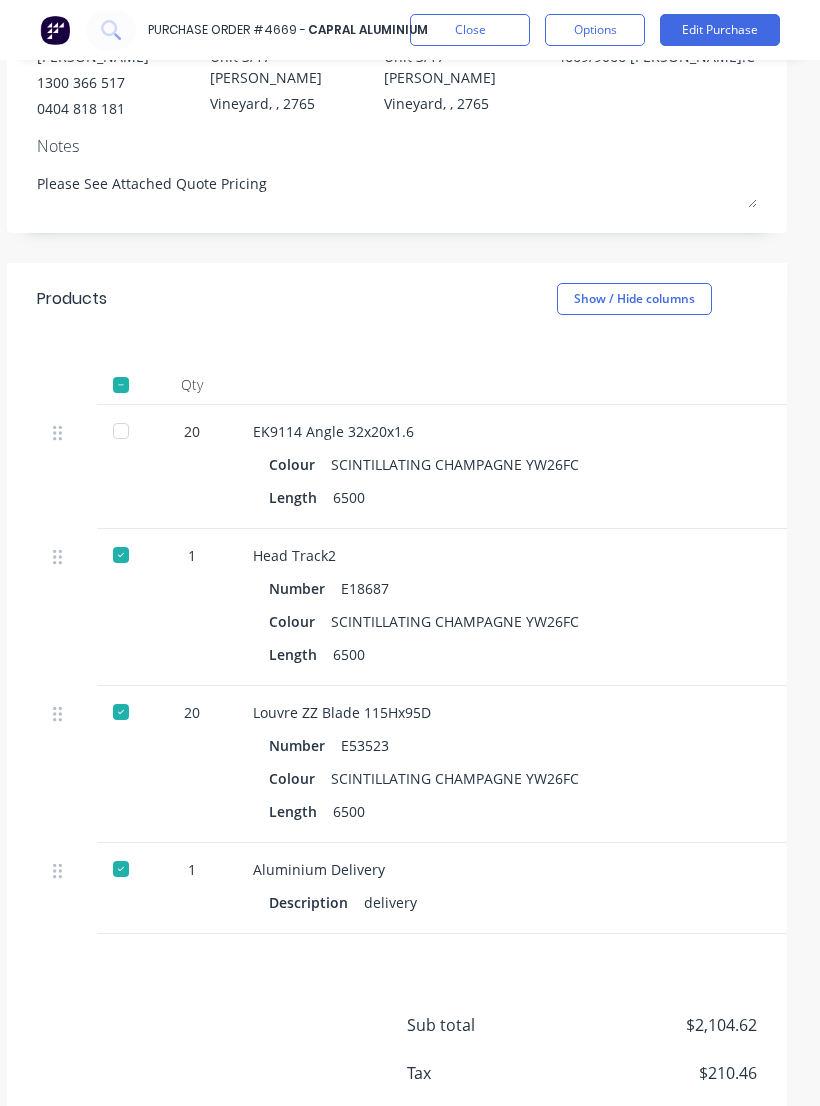click on "Close" at bounding box center (470, 30) 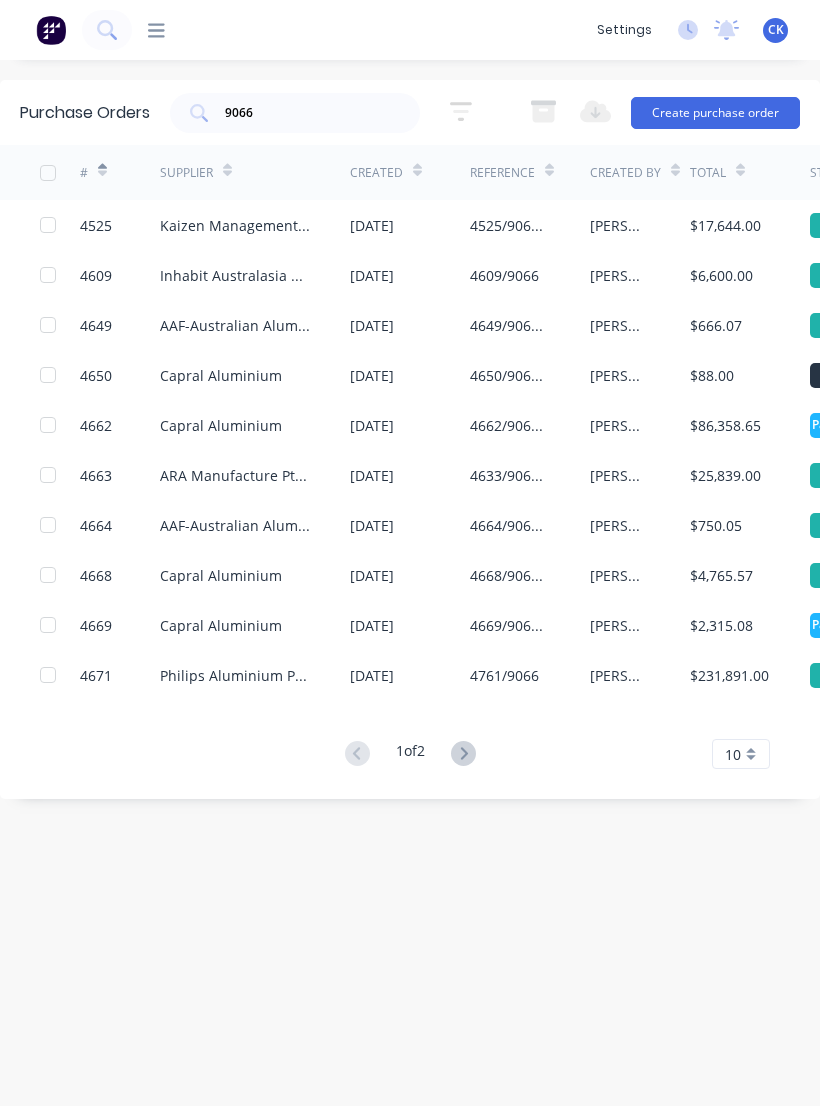 click 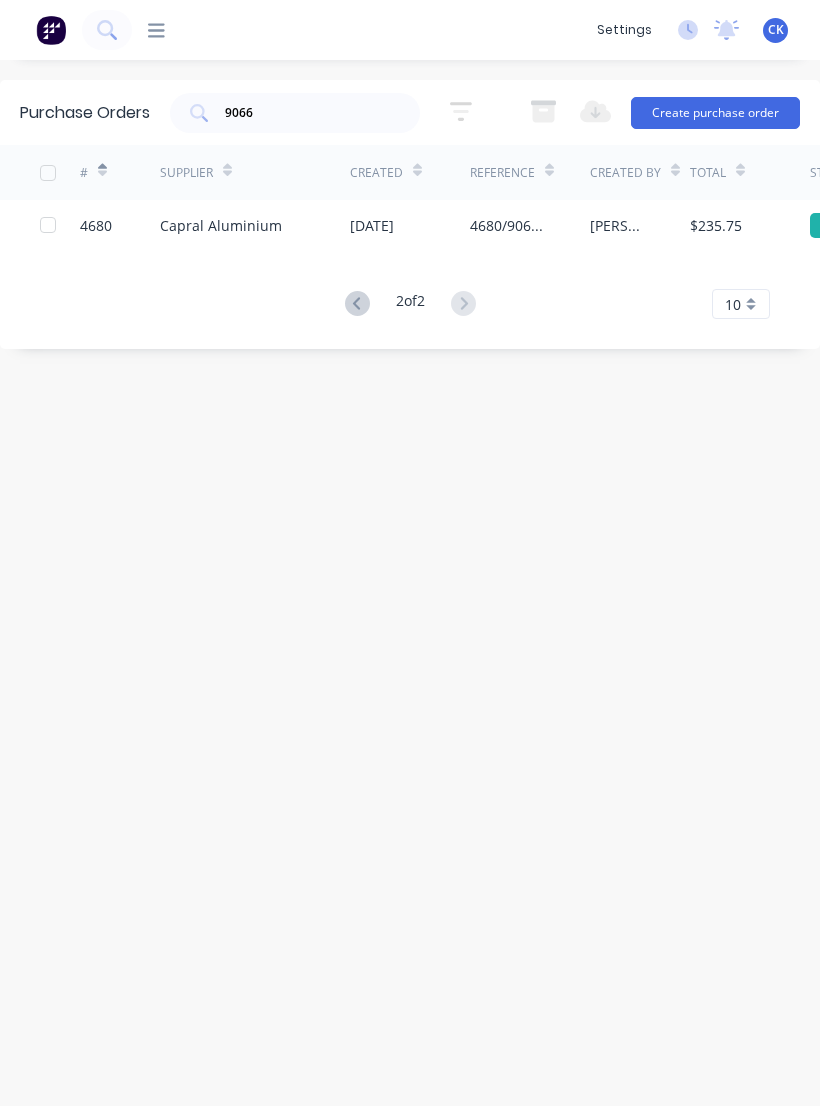 click on "$235.75" at bounding box center [750, 225] 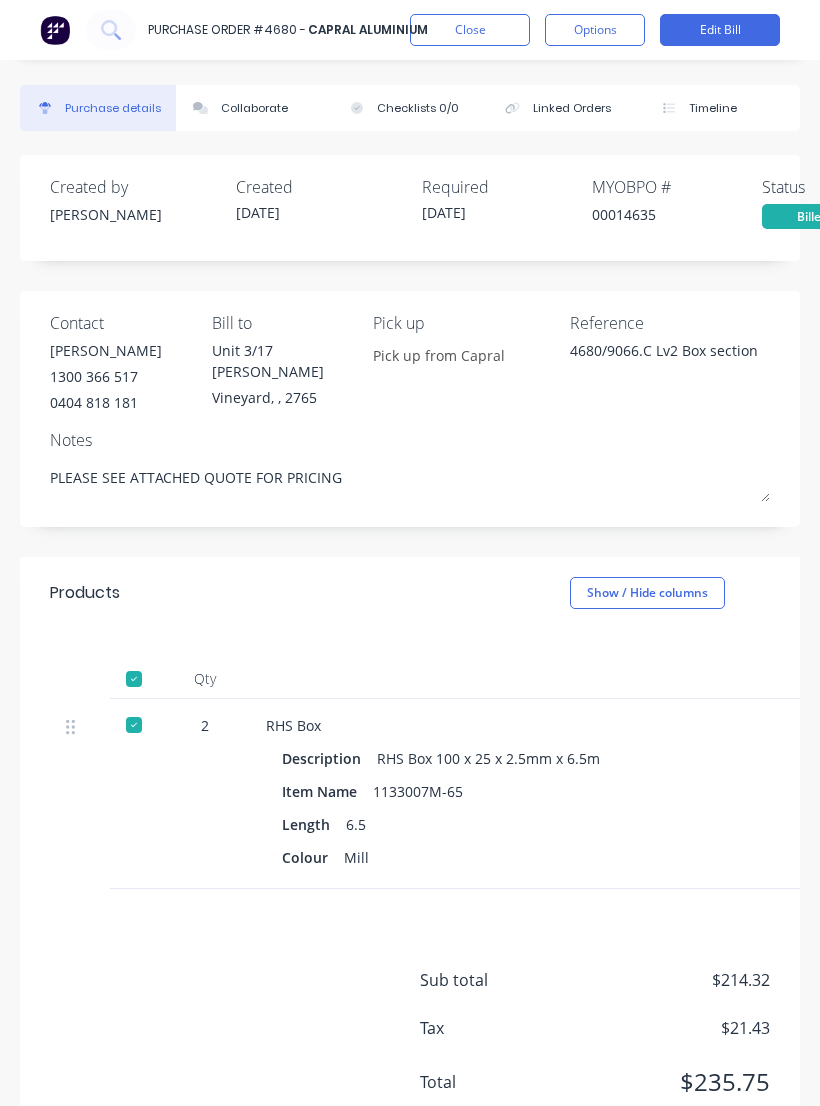 click on "Close" at bounding box center (470, 30) 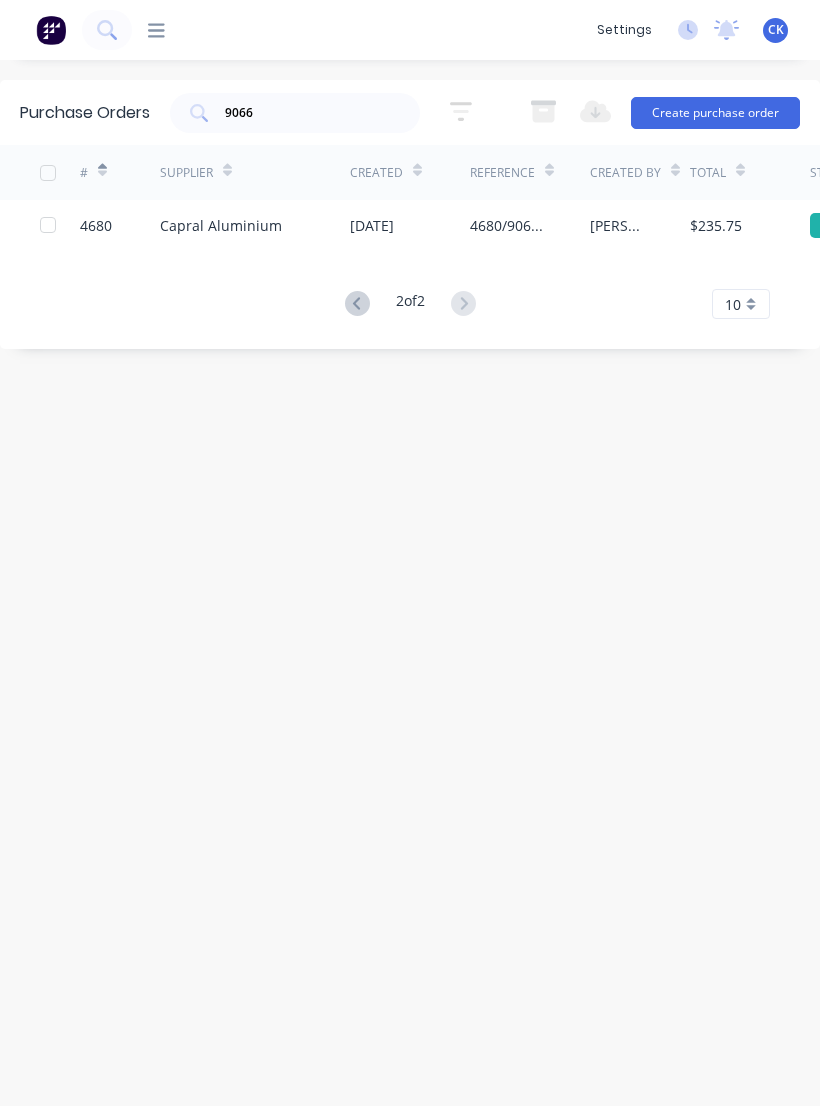 click at bounding box center [357, 304] 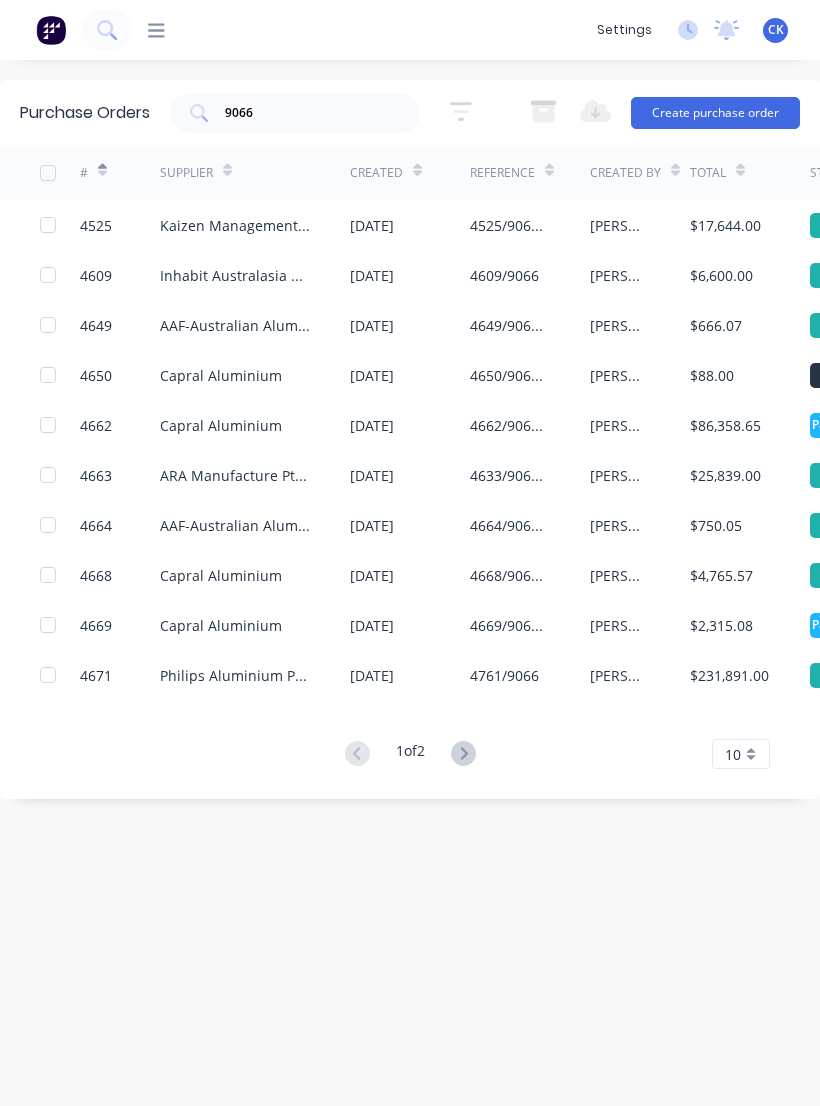 click on "$750.05" at bounding box center (716, 525) 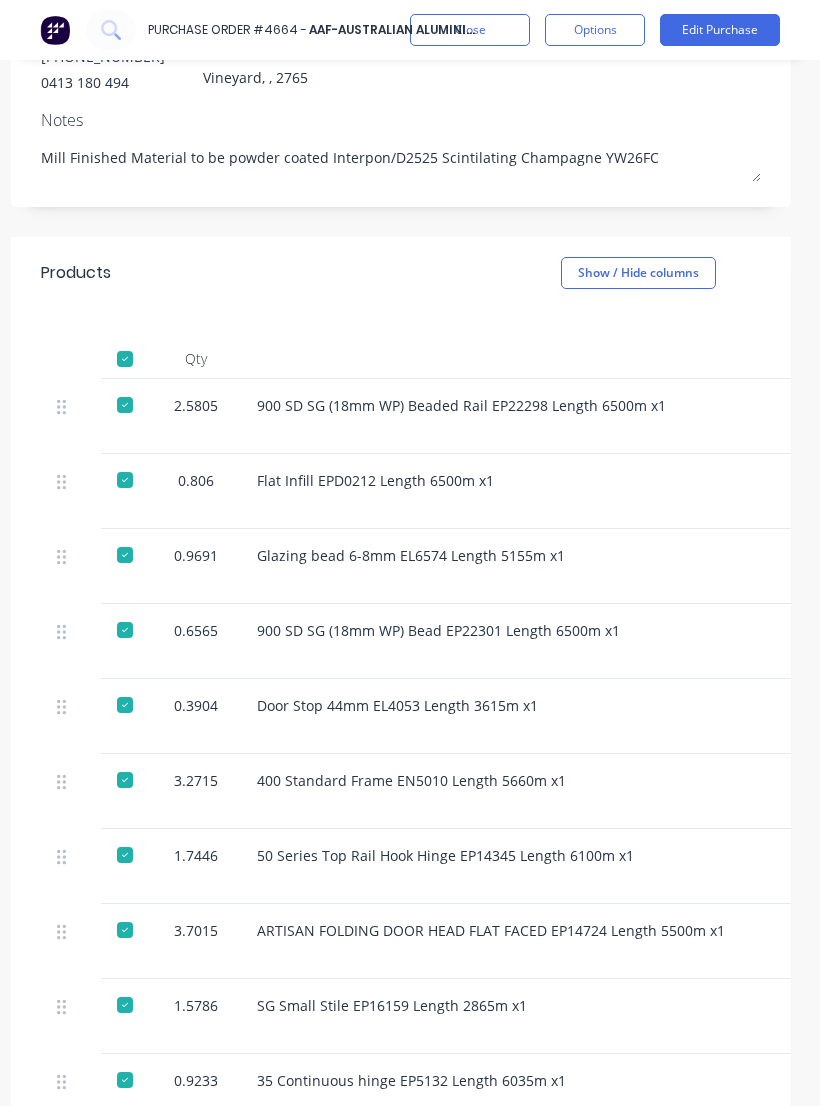 scroll, scrollTop: 327, scrollLeft: 10, axis: both 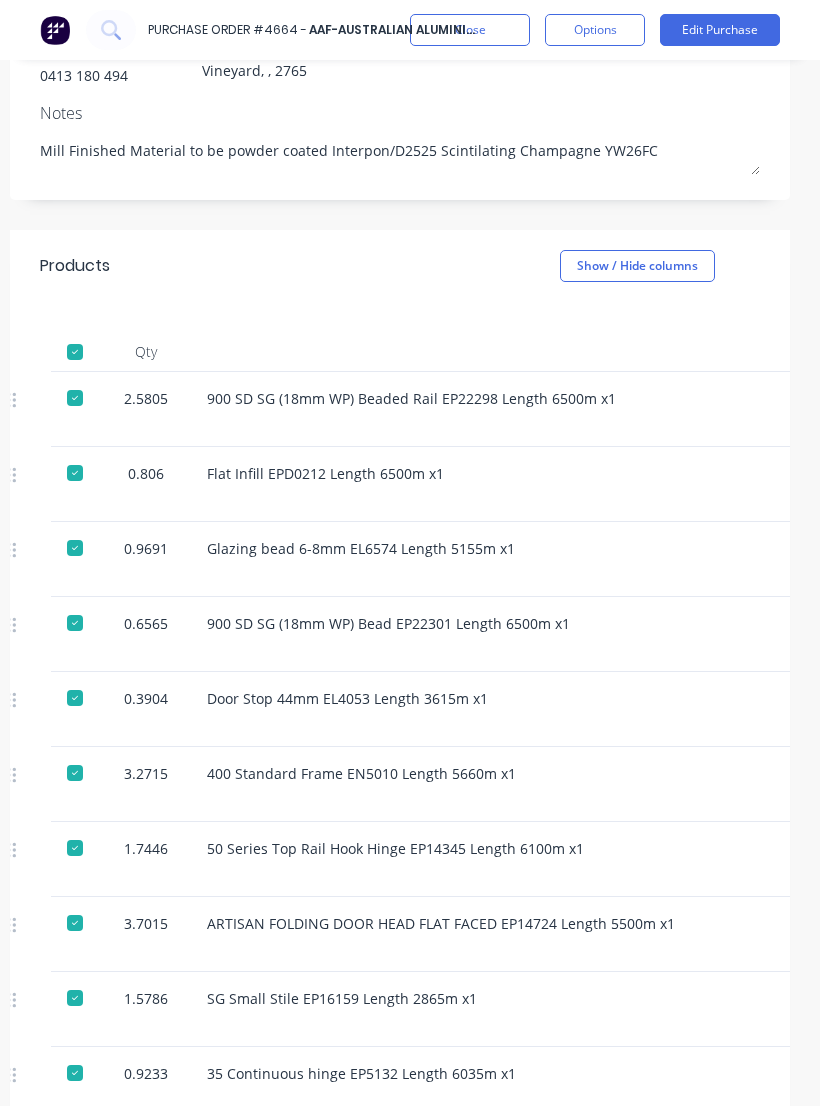 click on "Close" at bounding box center [470, 30] 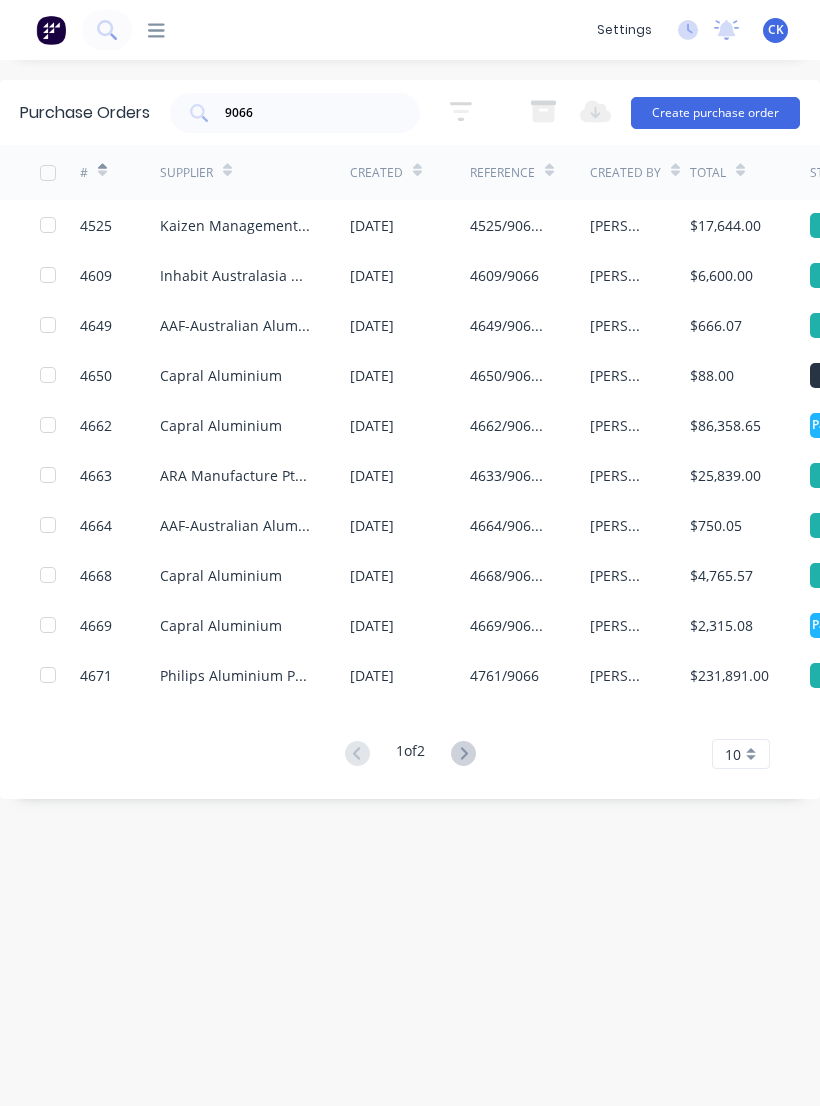 click on "[PERSON_NAME]" at bounding box center [640, 375] 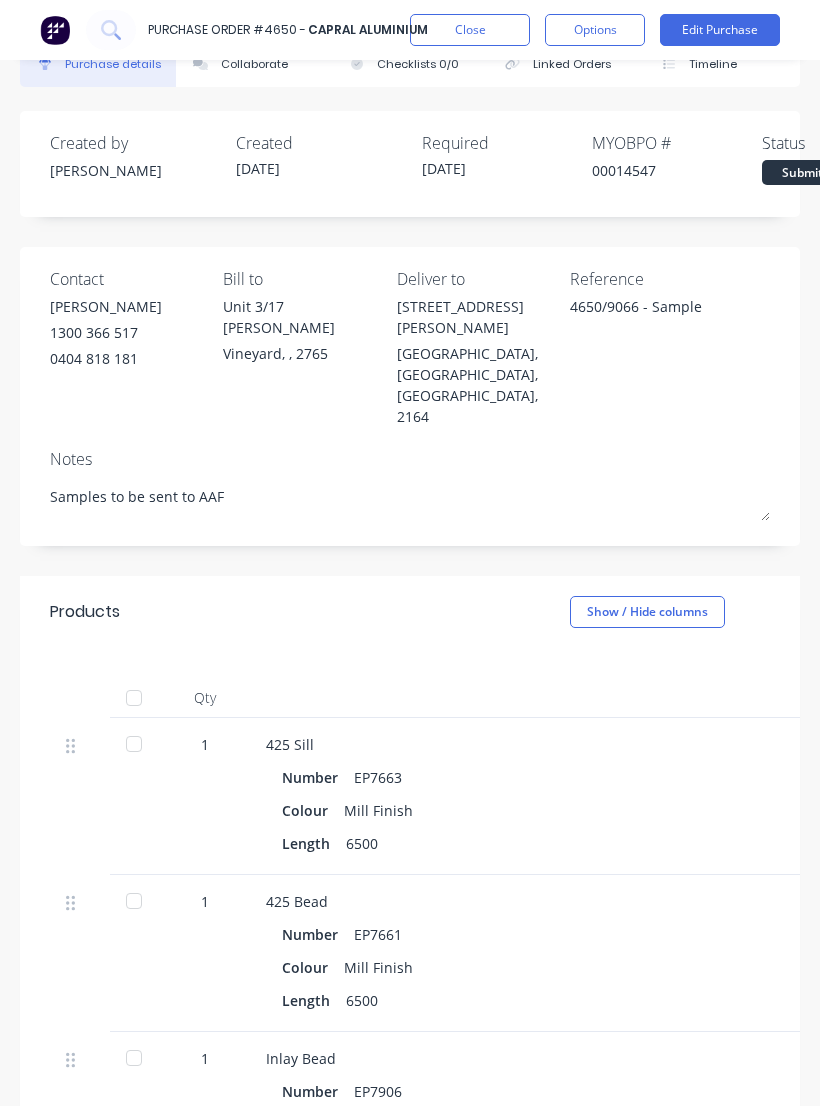 scroll, scrollTop: 47, scrollLeft: -1, axis: both 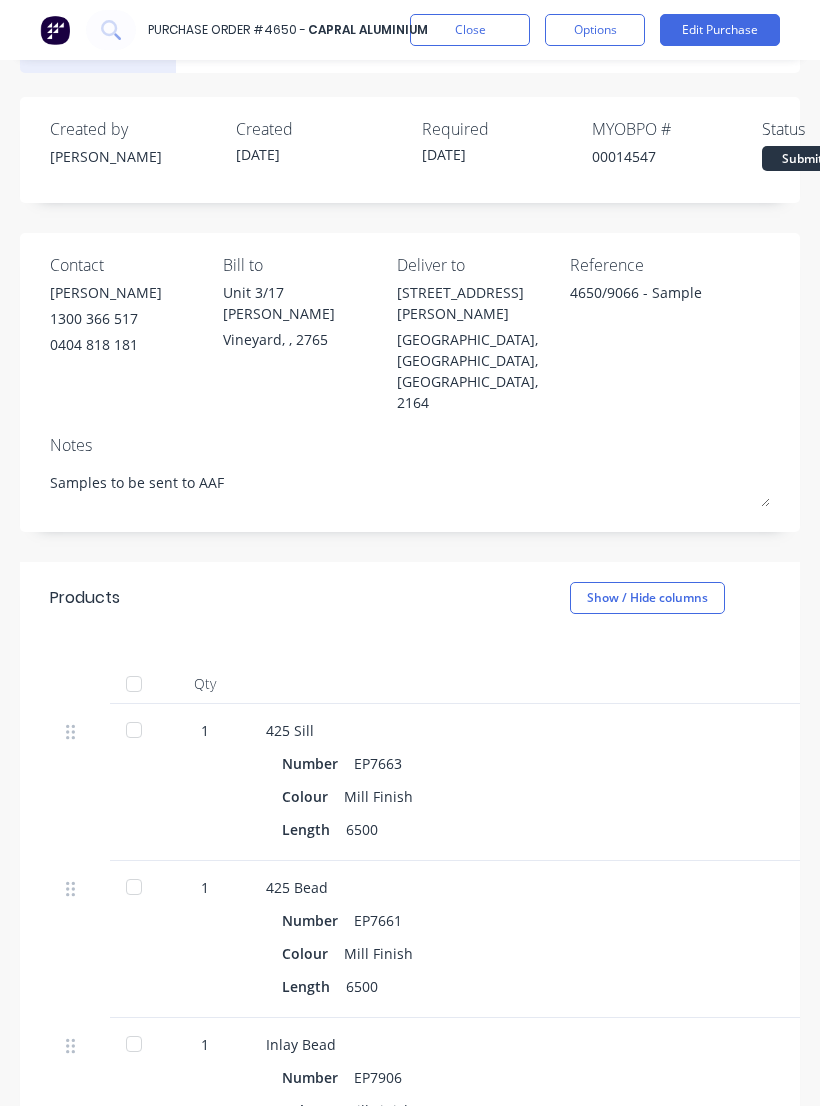 click on "Checklists 0/0" at bounding box center (410, 50) 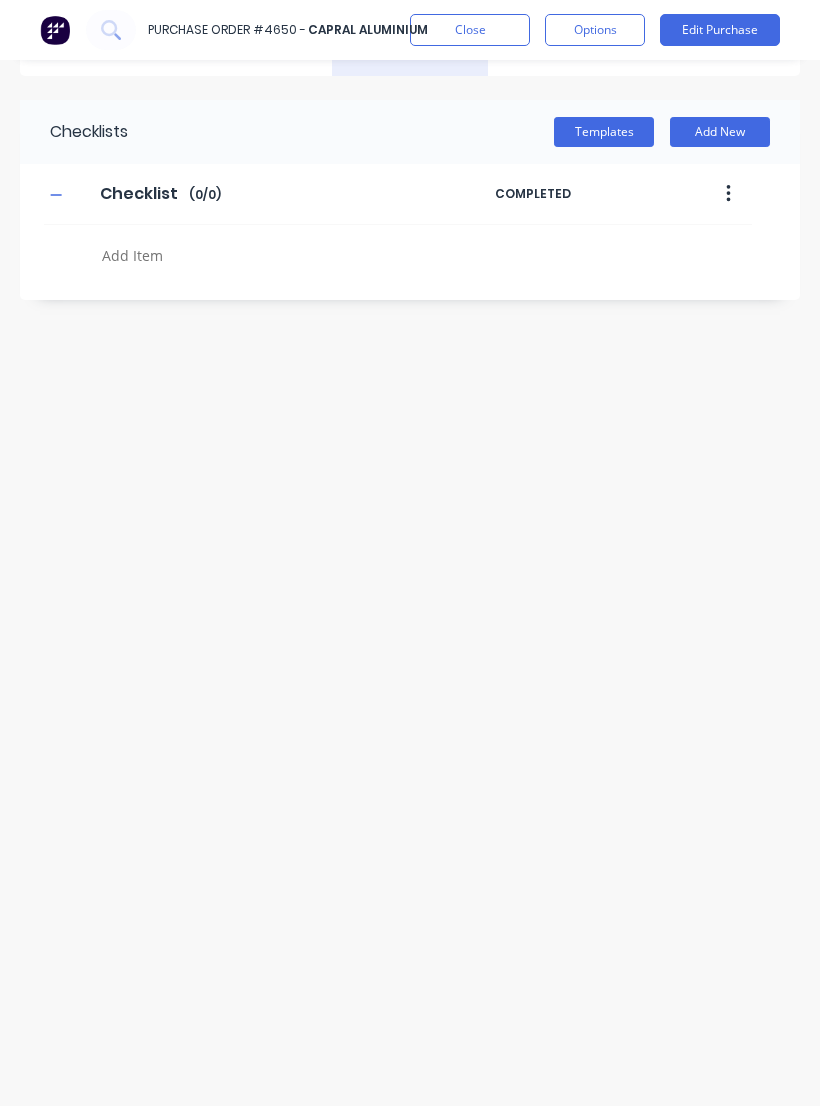 scroll, scrollTop: 55, scrollLeft: 0, axis: vertical 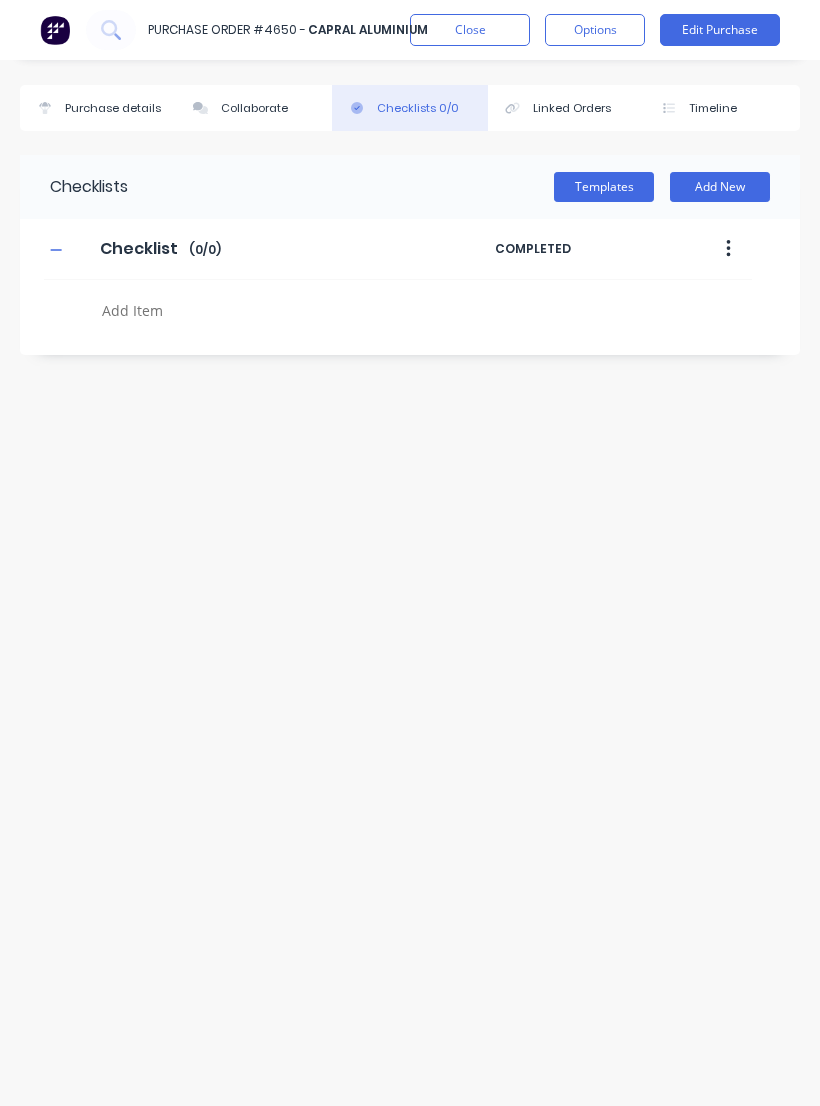 click on "Purchase details" at bounding box center (113, 108) 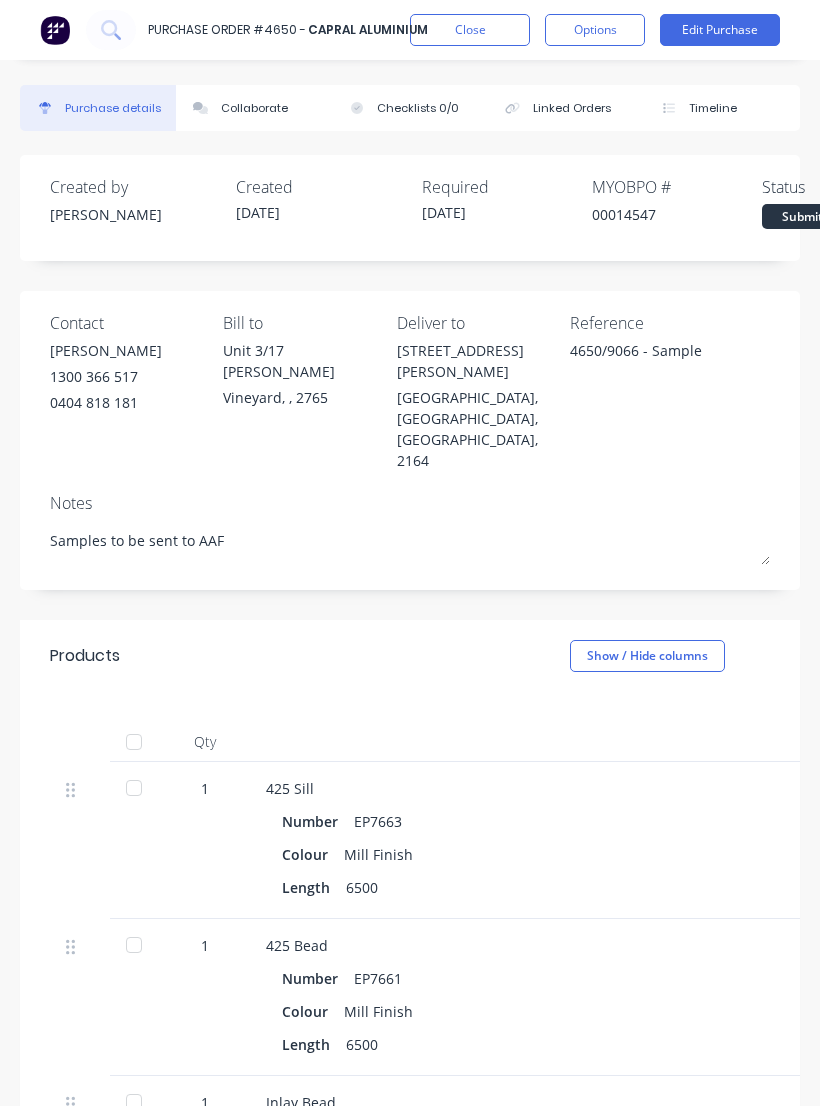 click on "Close" at bounding box center (470, 30) 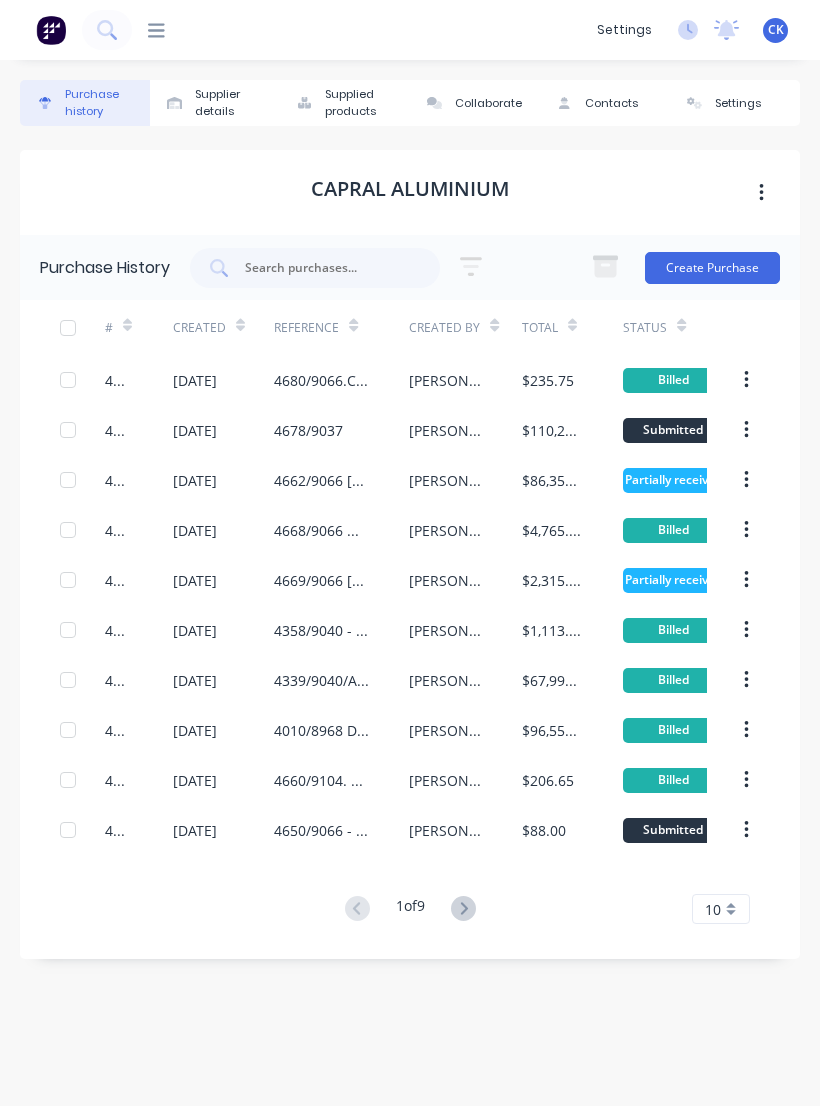 click 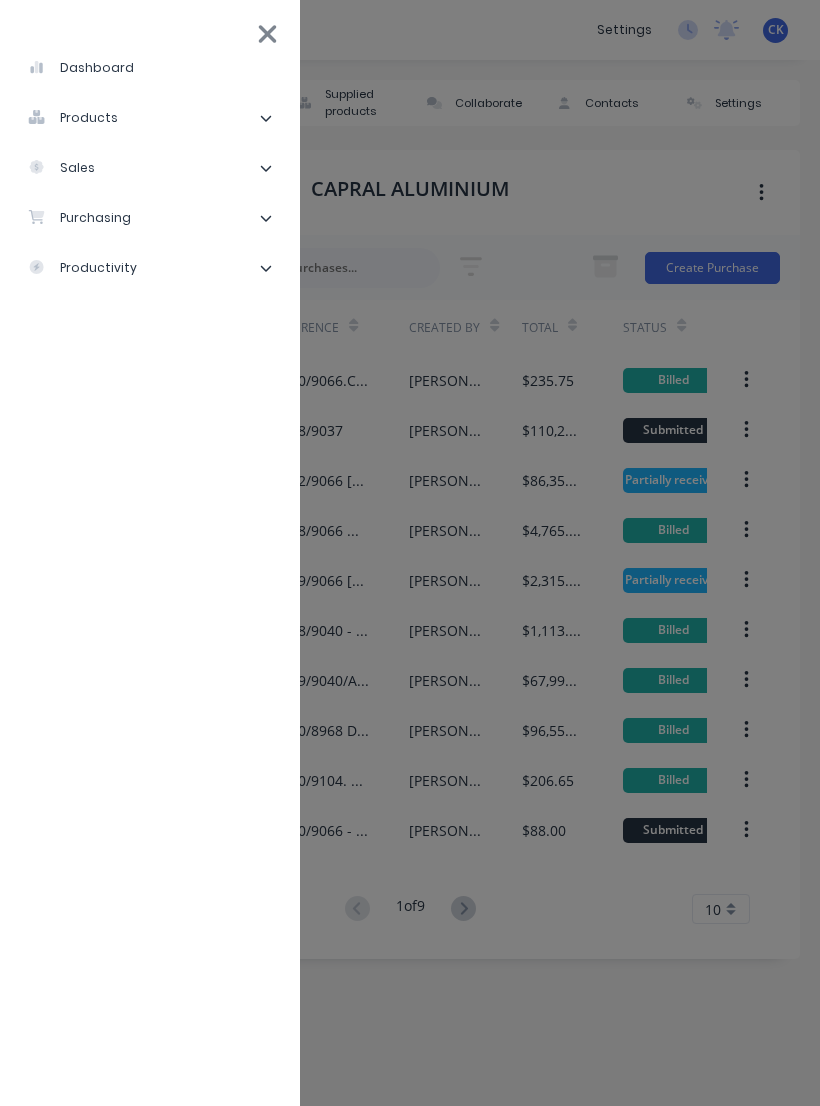 click on "purchasing" at bounding box center (150, 218) 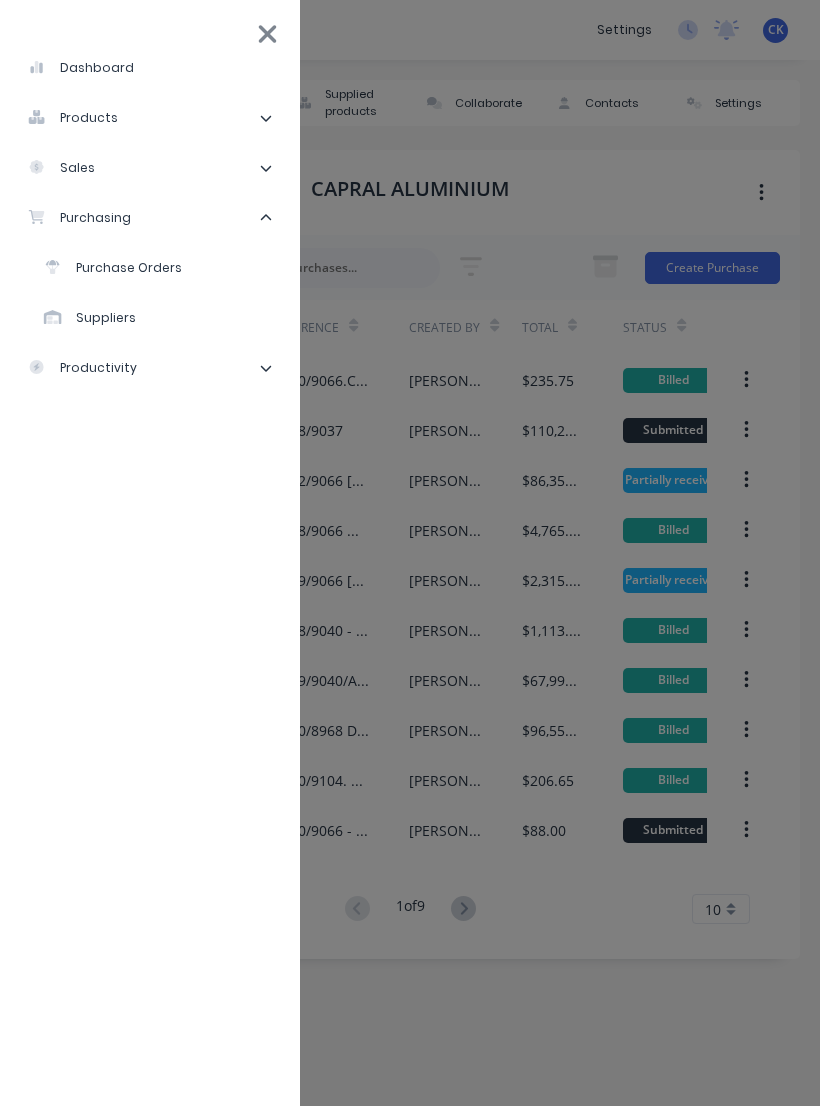 click on "Purchase Orders" at bounding box center (158, 268) 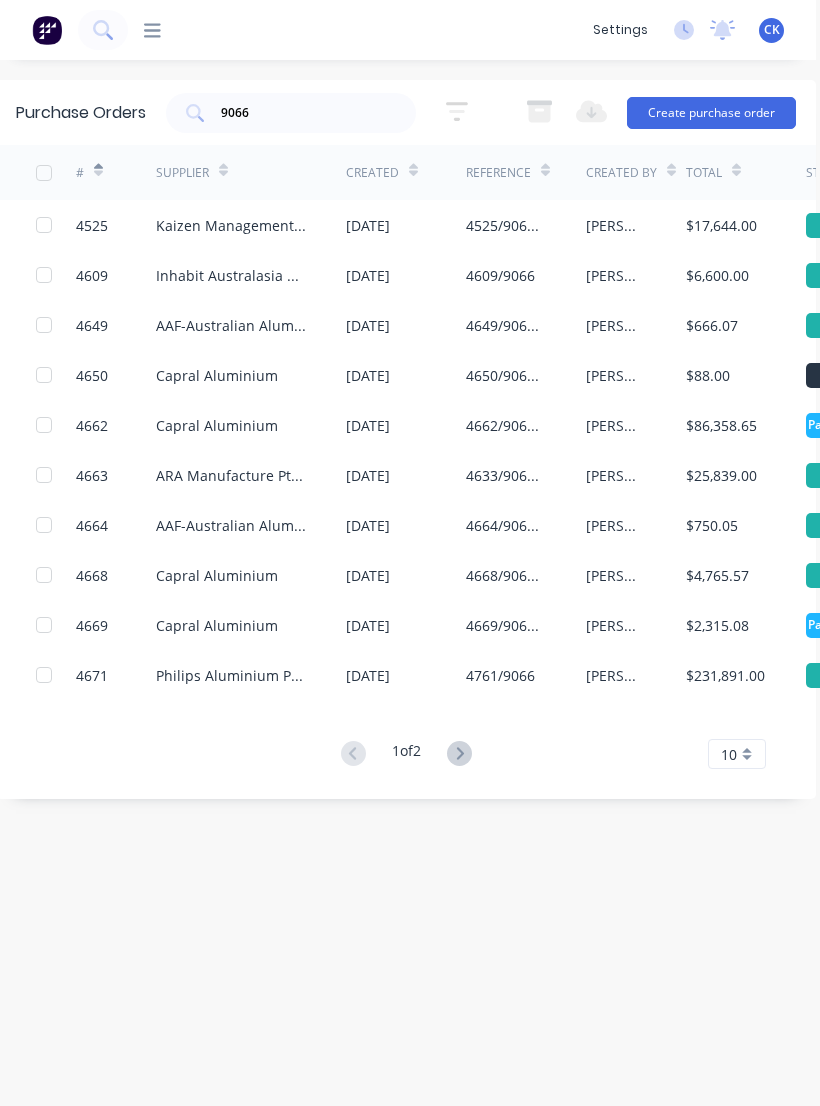 scroll, scrollTop: 0, scrollLeft: 3, axis: horizontal 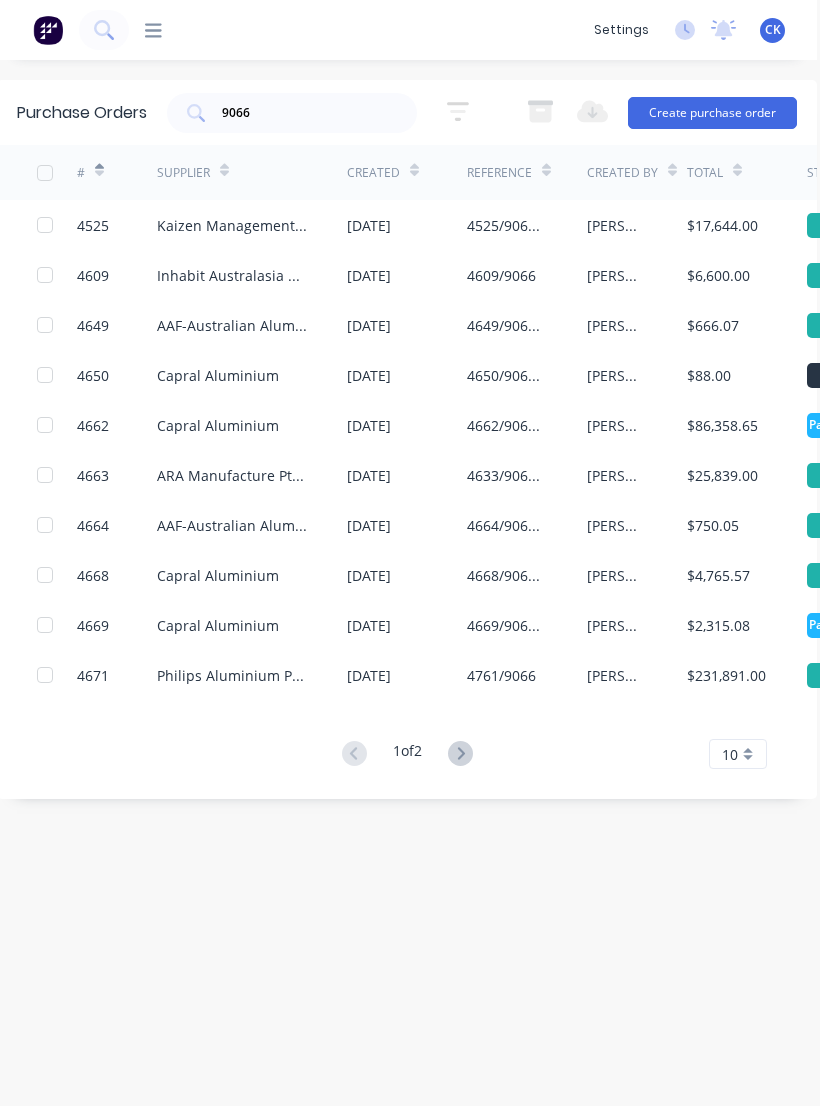 click on "$86,358.65" at bounding box center [722, 425] 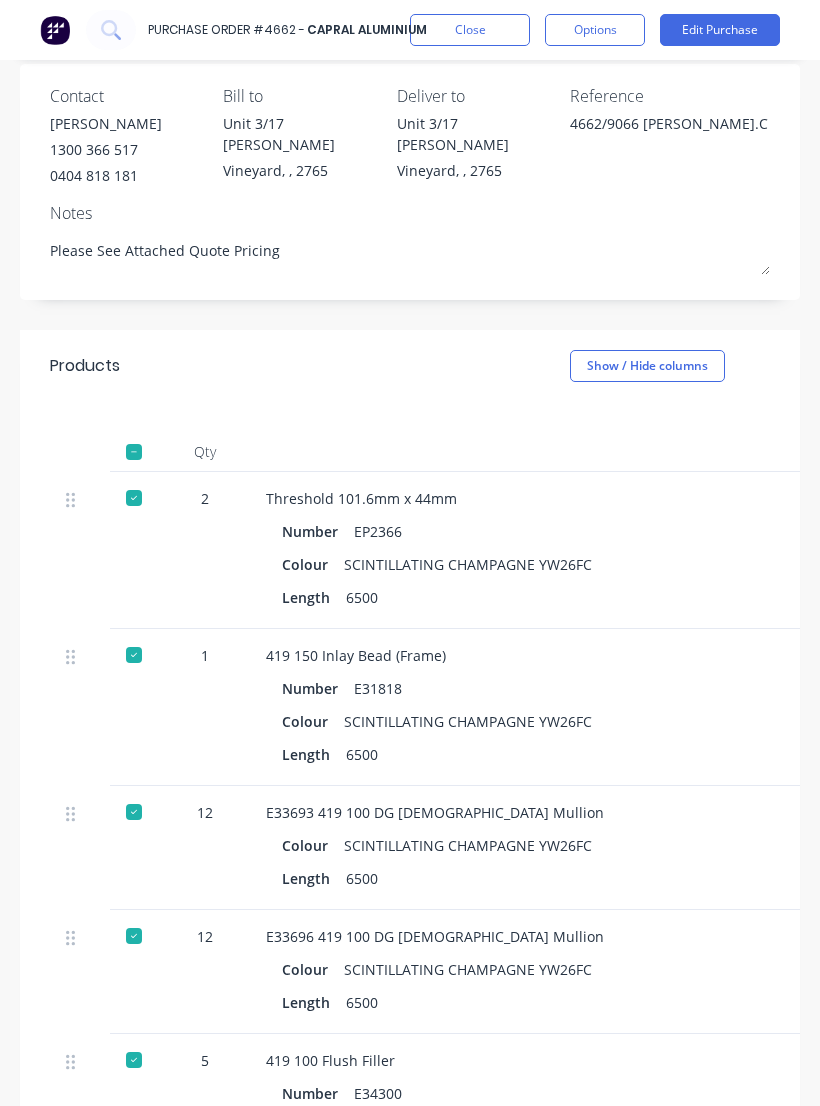 scroll, scrollTop: 226, scrollLeft: 0, axis: vertical 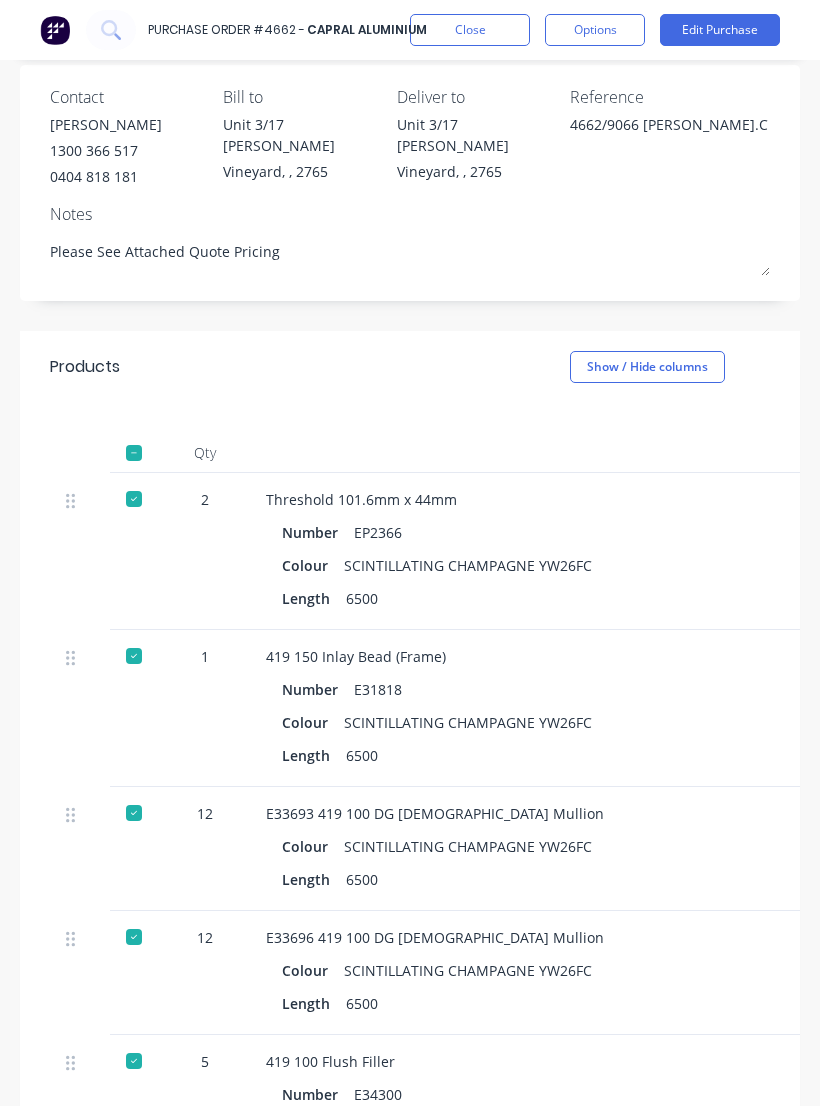 click on "Close" at bounding box center (470, 30) 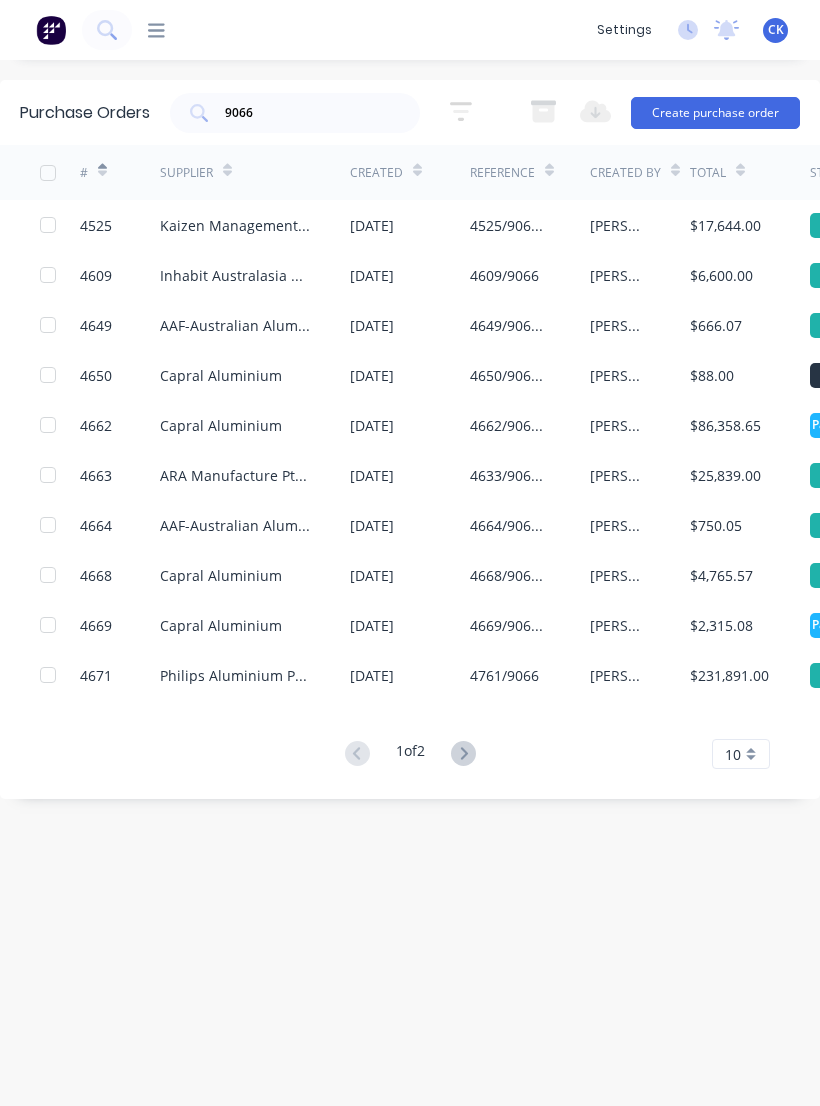 click on "$88.00" at bounding box center (750, 375) 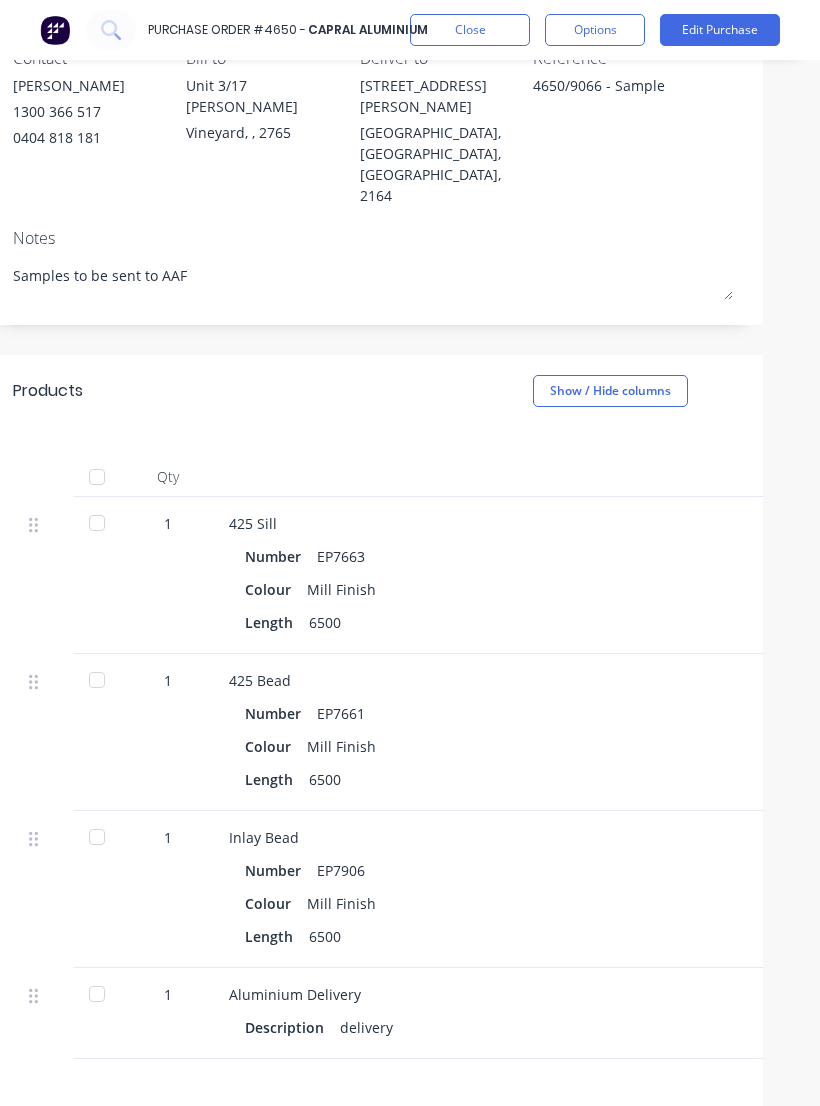scroll, scrollTop: 278, scrollLeft: 38, axis: both 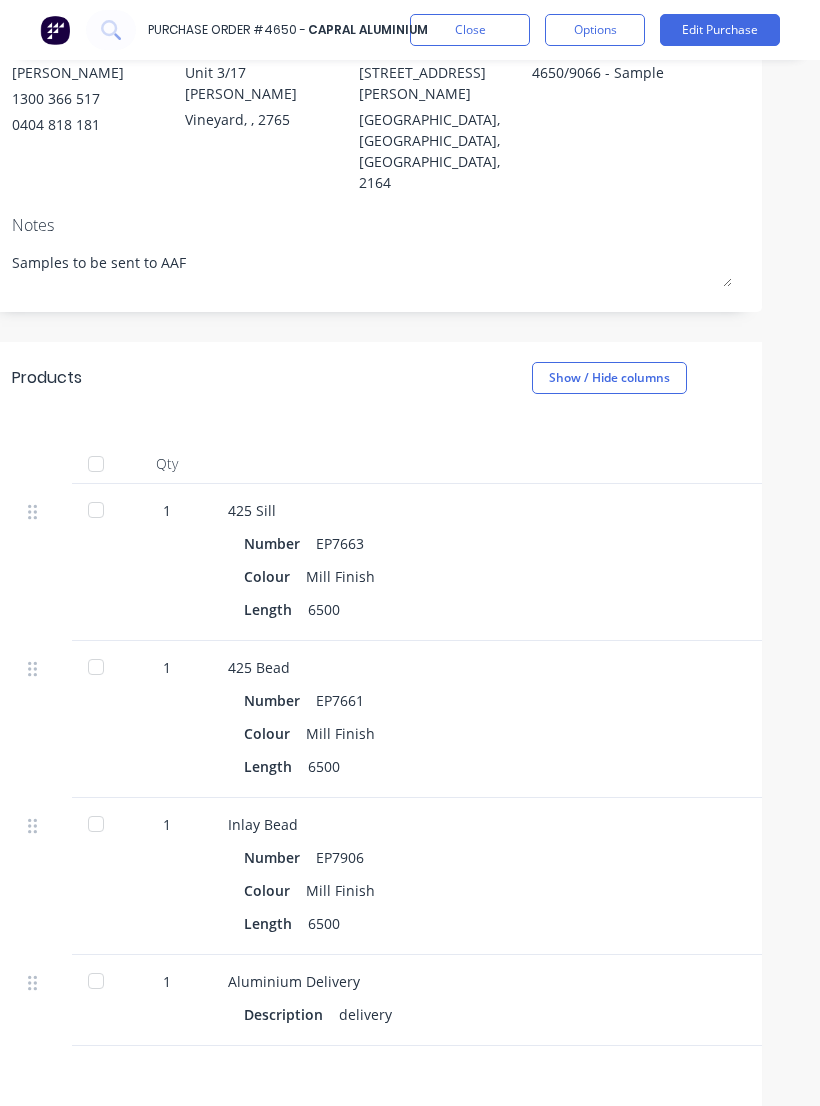 click on "Close" at bounding box center [470, 30] 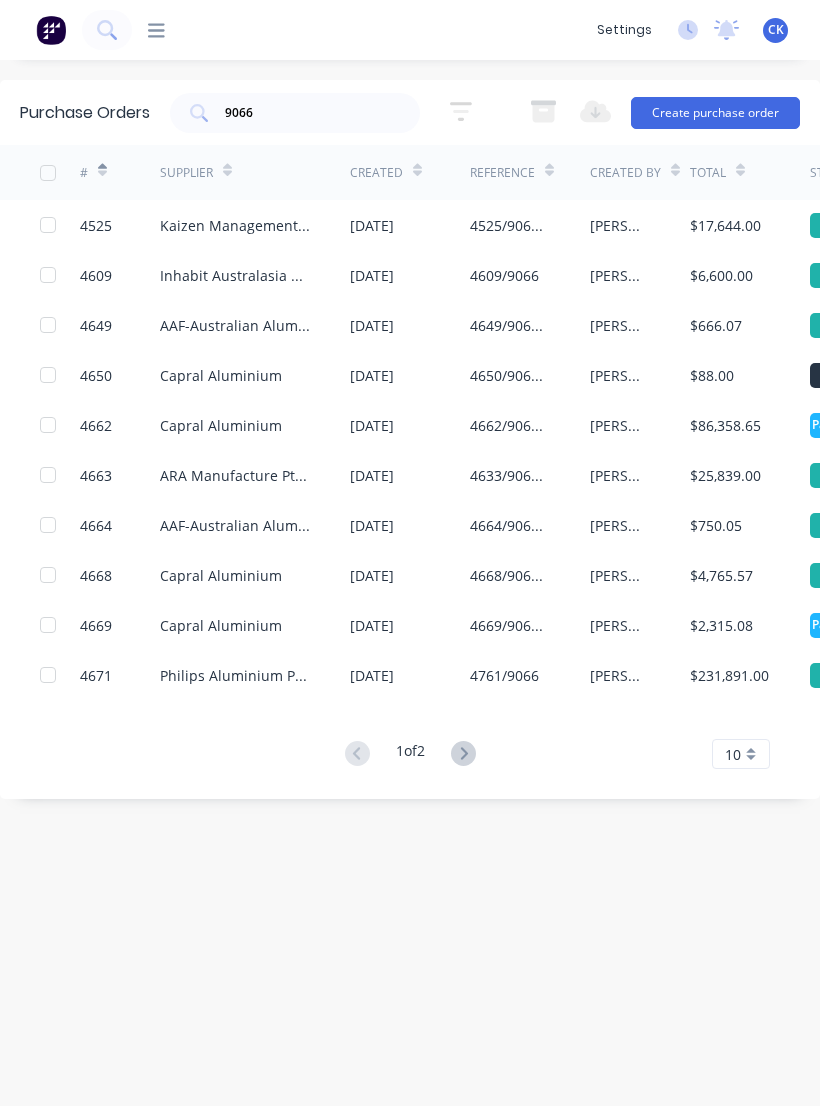 click on "$86,358.65" at bounding box center [725, 425] 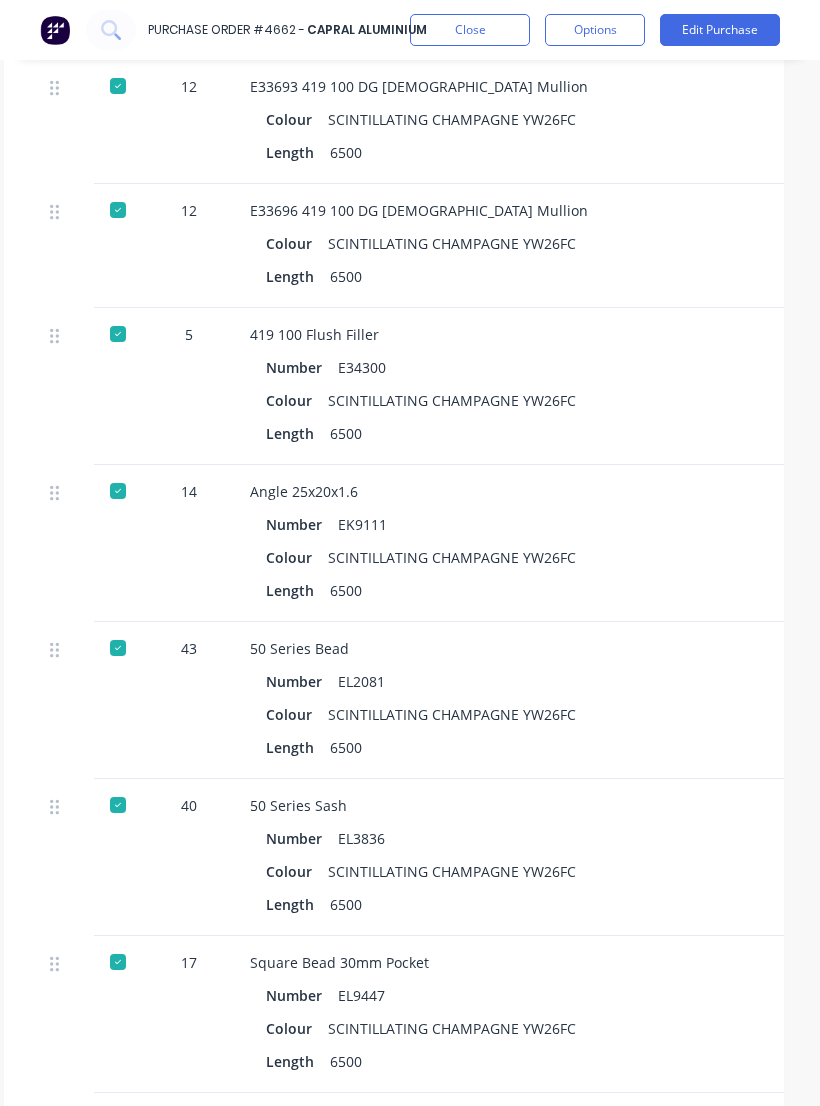 scroll, scrollTop: 956, scrollLeft: 17, axis: both 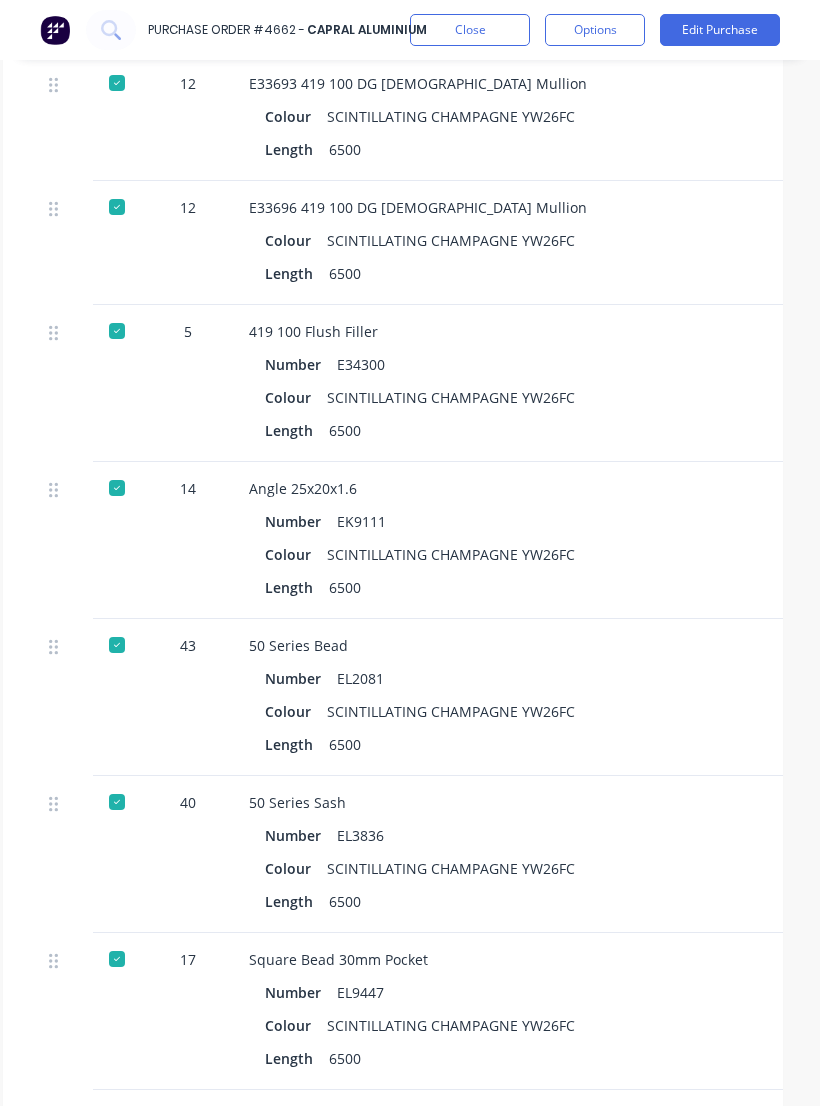 click at bounding box center (111, 30) 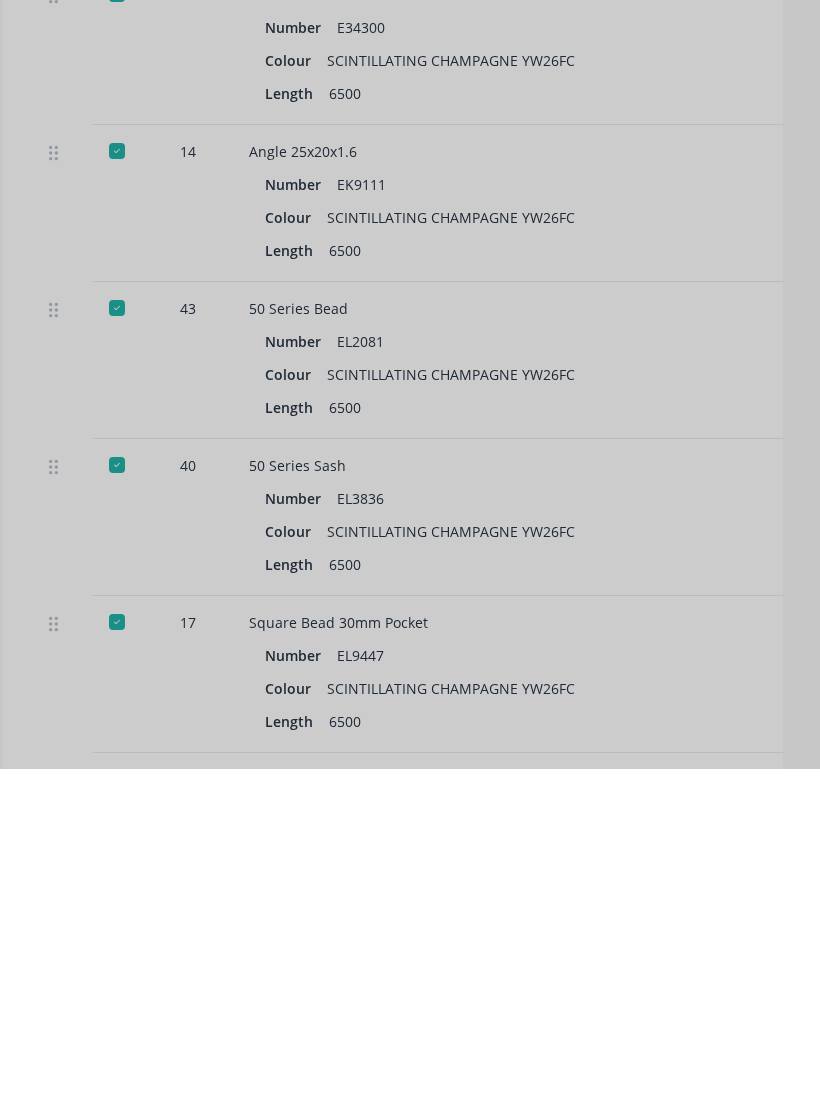 scroll, scrollTop: 31, scrollLeft: 0, axis: vertical 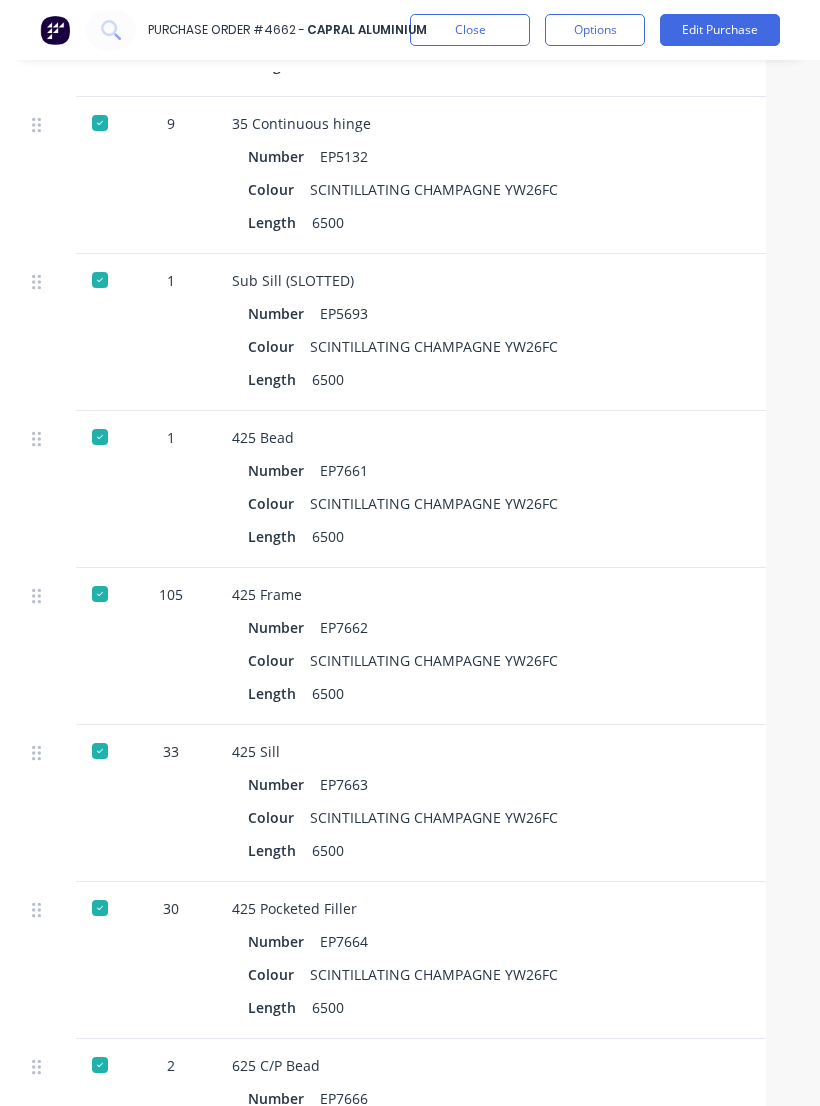type on "x" 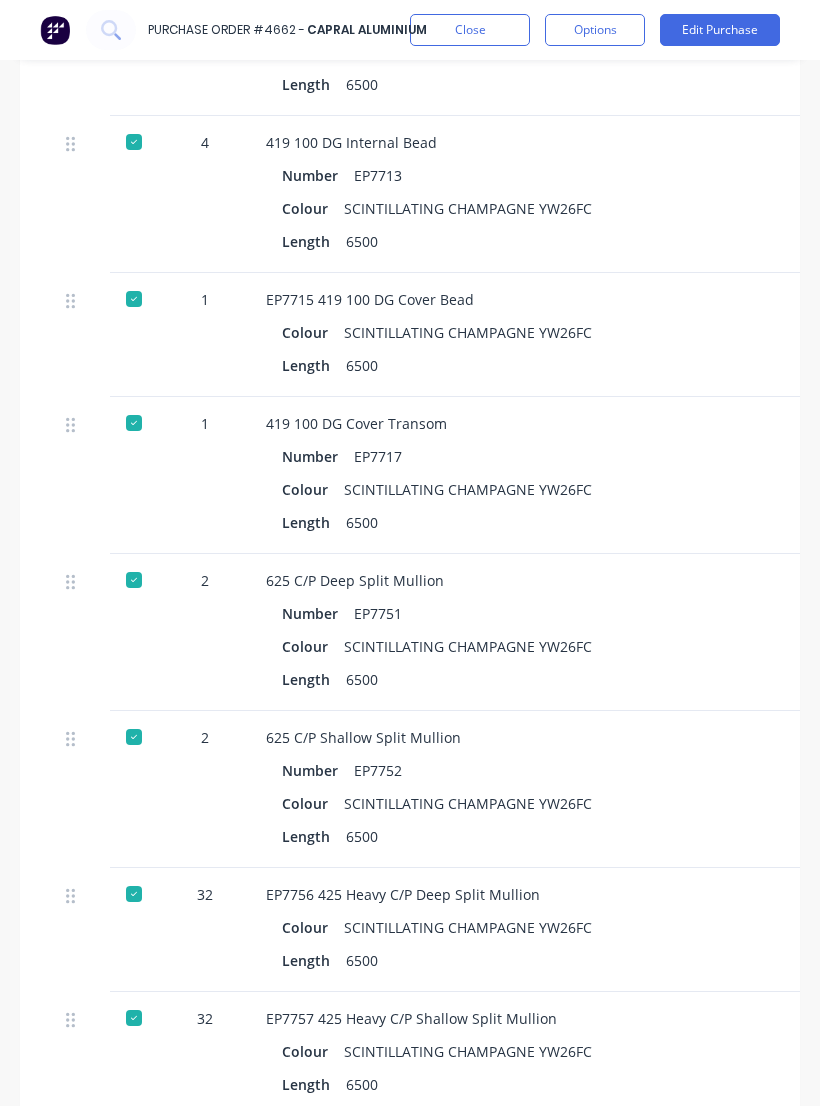 scroll, scrollTop: 9018, scrollLeft: 0, axis: vertical 